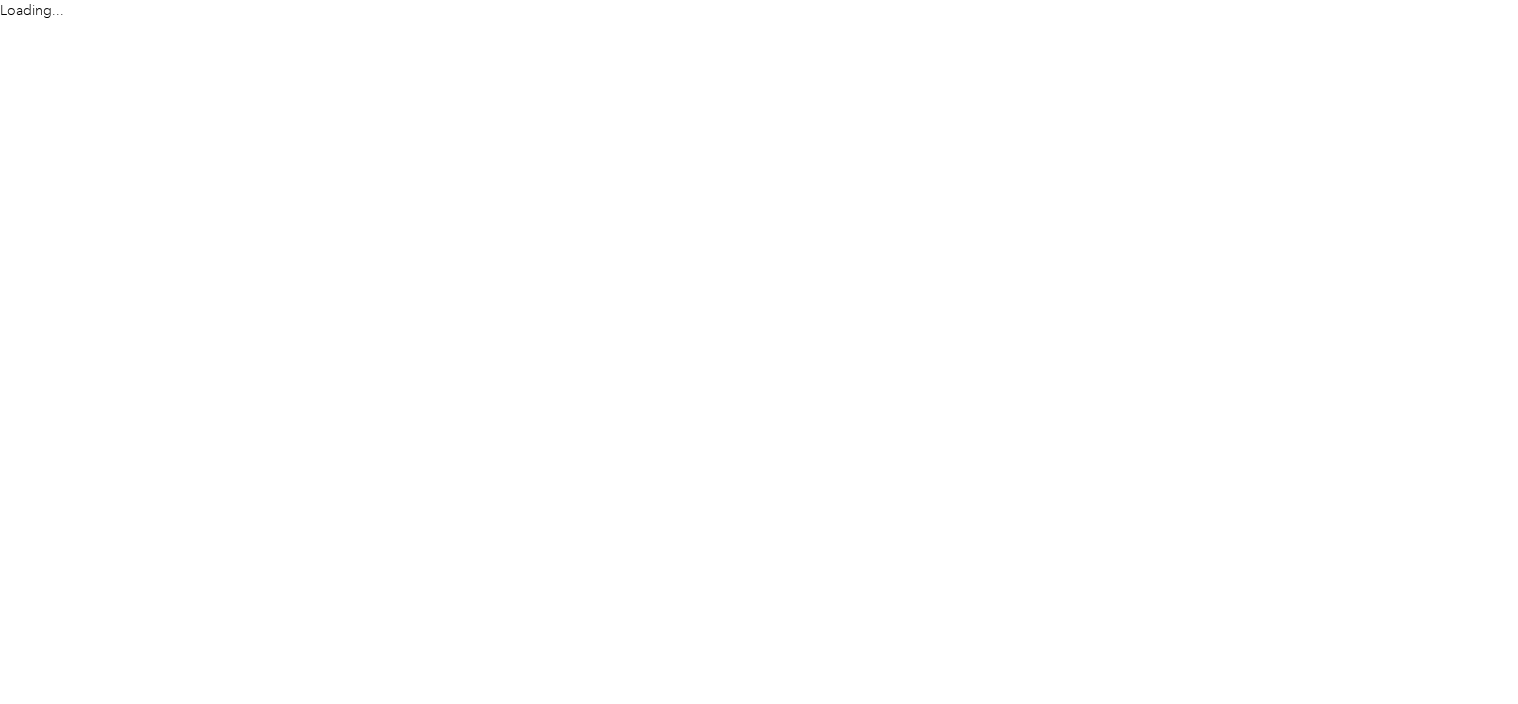scroll, scrollTop: 0, scrollLeft: 0, axis: both 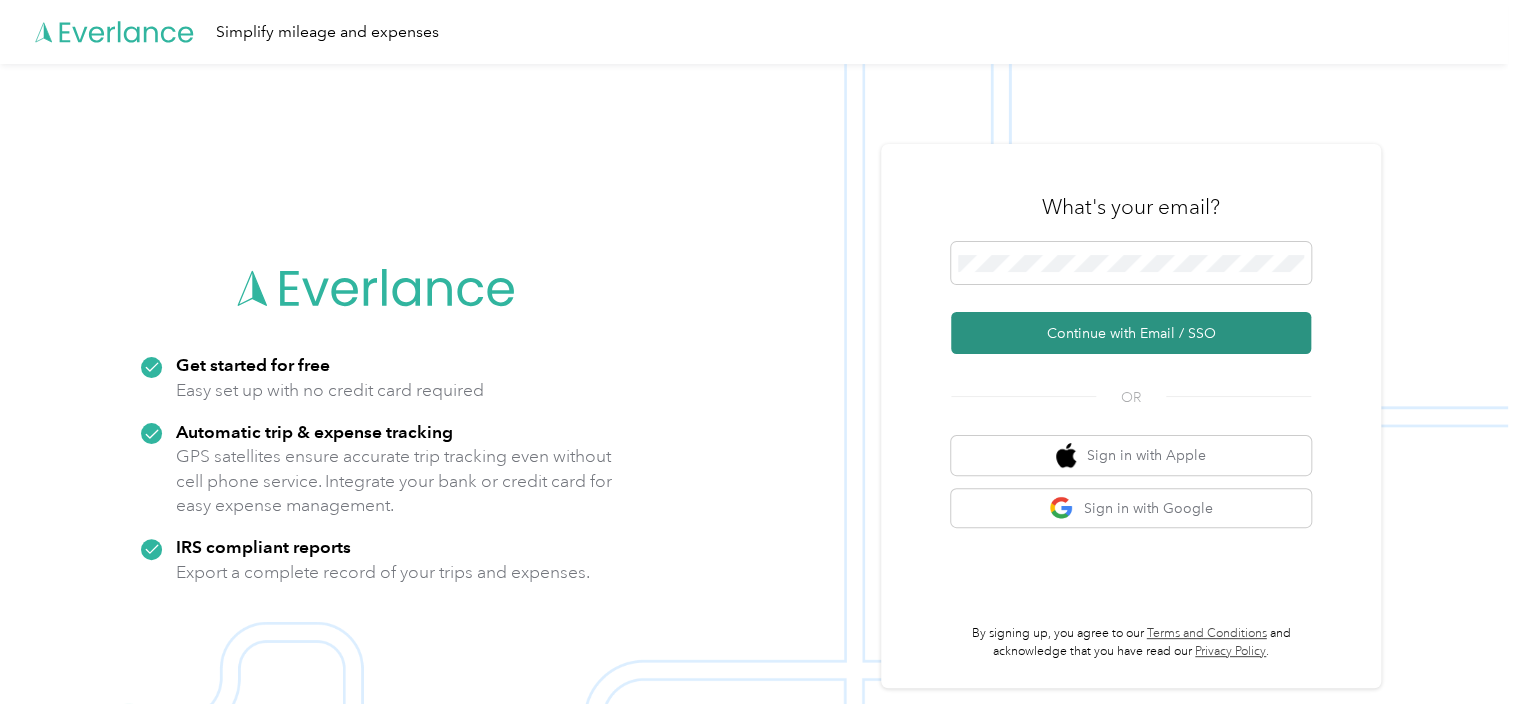 click on "Continue with Email / SSO" at bounding box center [1131, 333] 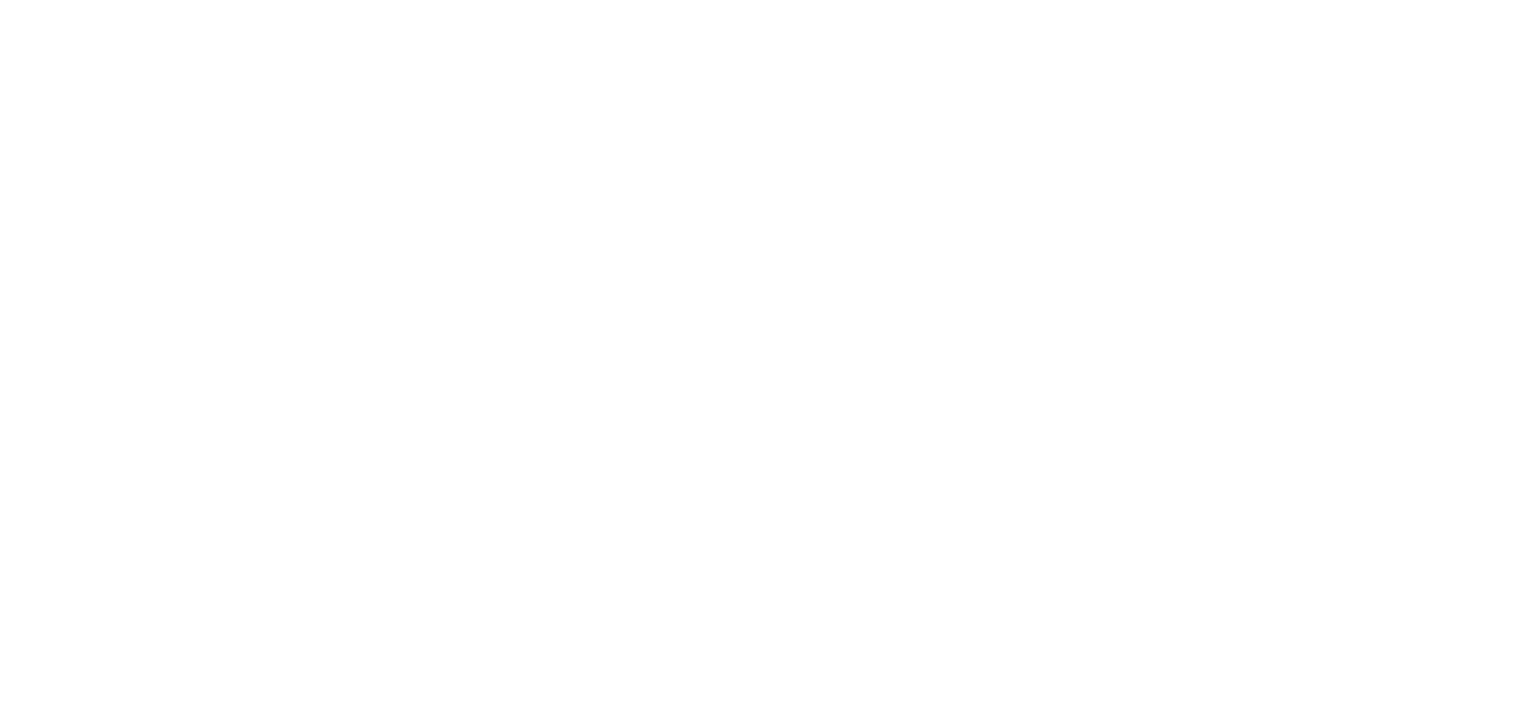 scroll, scrollTop: 0, scrollLeft: 0, axis: both 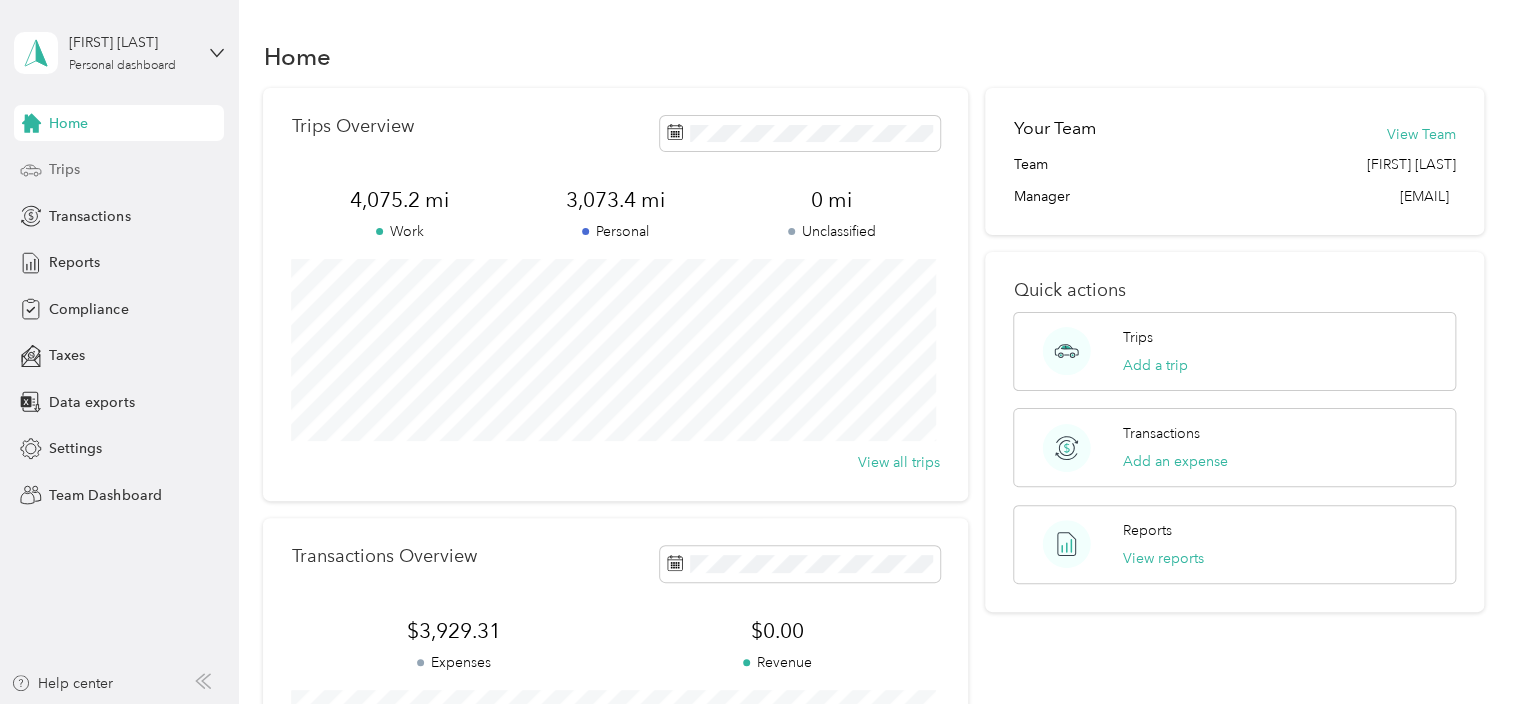 click on "Trips" at bounding box center (119, 170) 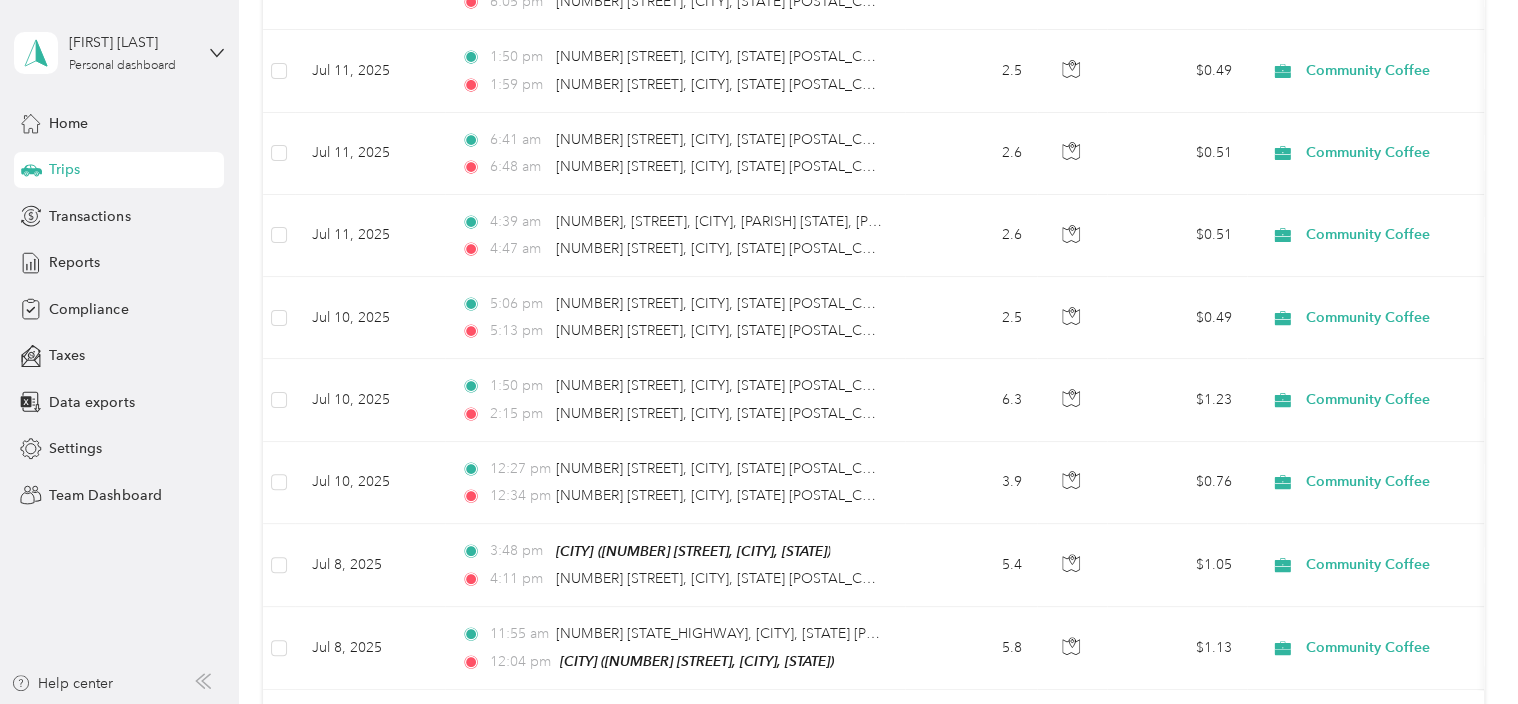 scroll, scrollTop: 1714, scrollLeft: 0, axis: vertical 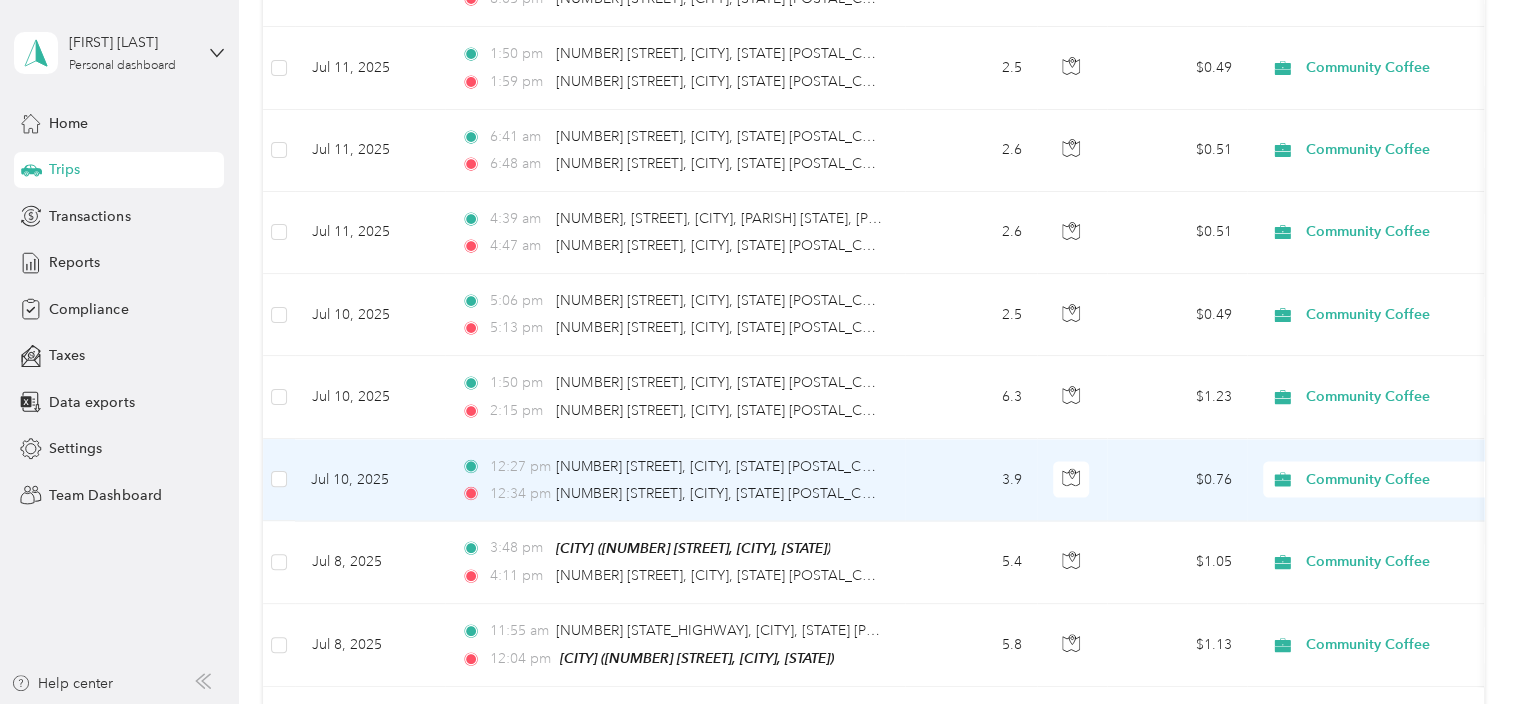 click on "Community Coffee" at bounding box center [1397, 479] 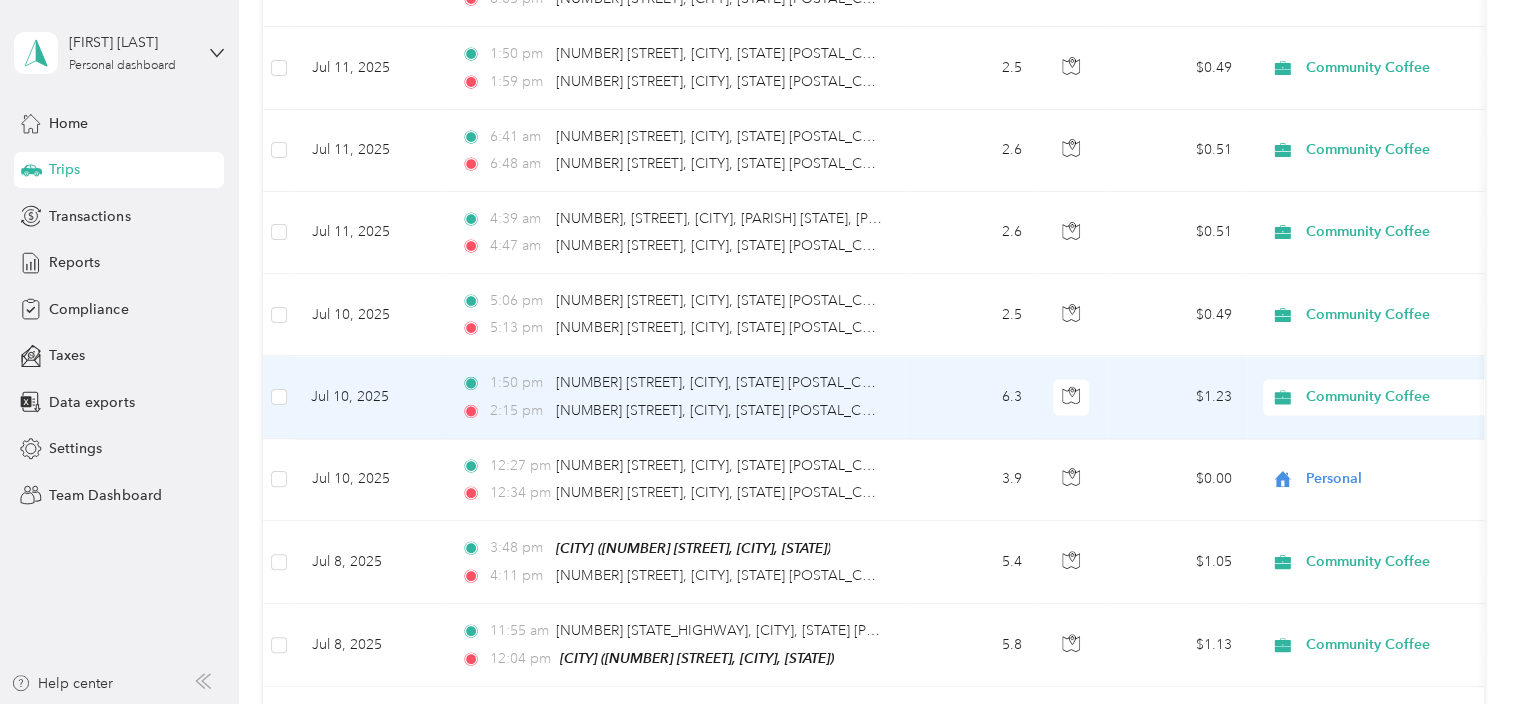click on "Community Coffee" at bounding box center [1397, 397] 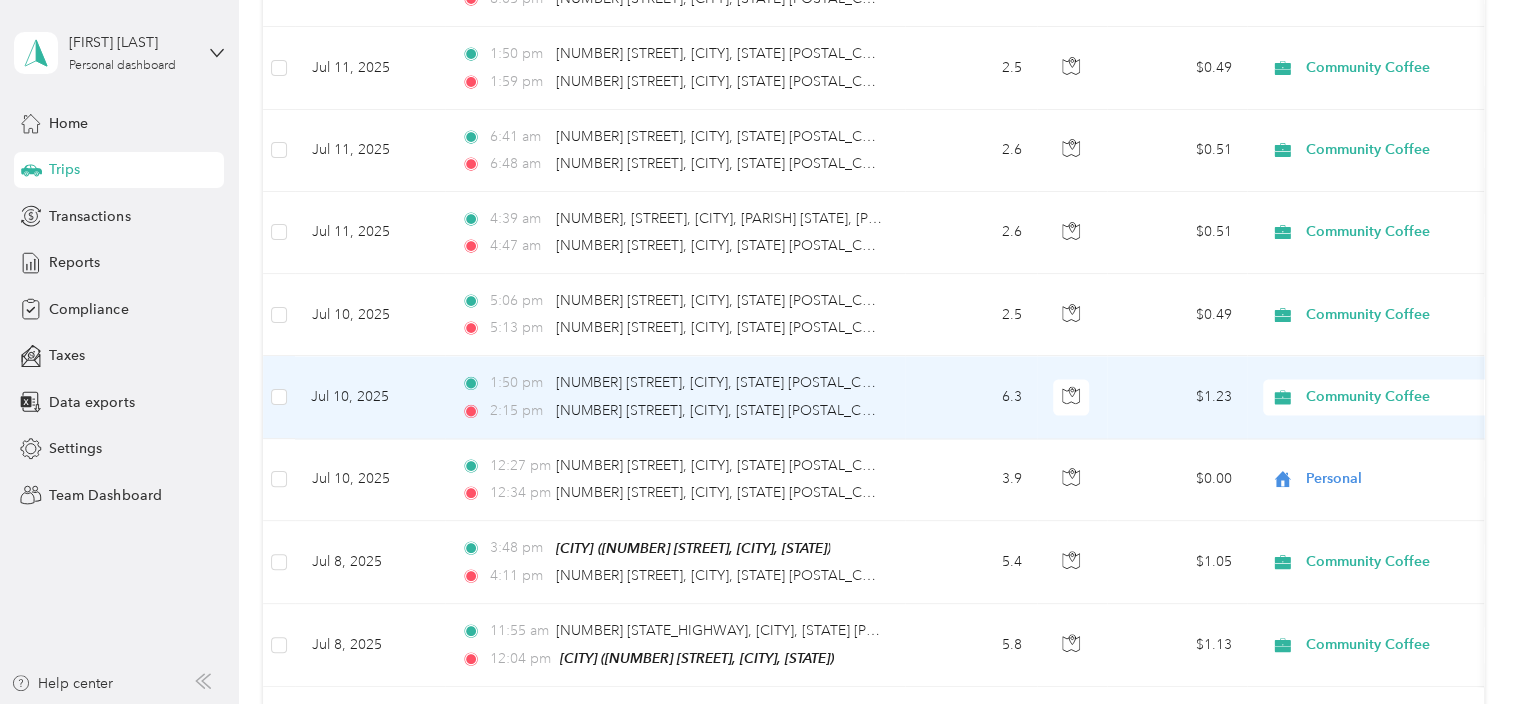 click on "Personal" at bounding box center (1405, 450) 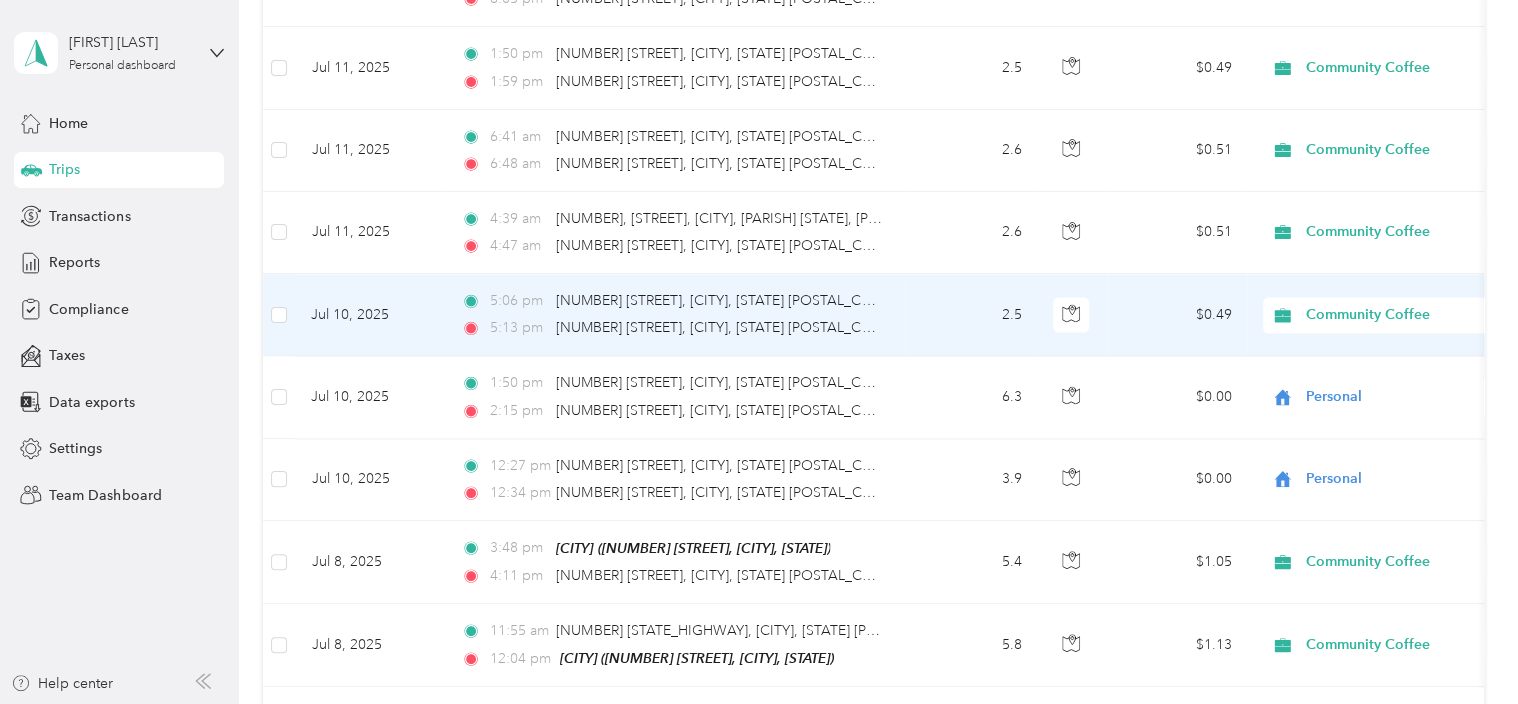 click on "Community Coffee" at bounding box center [1397, 315] 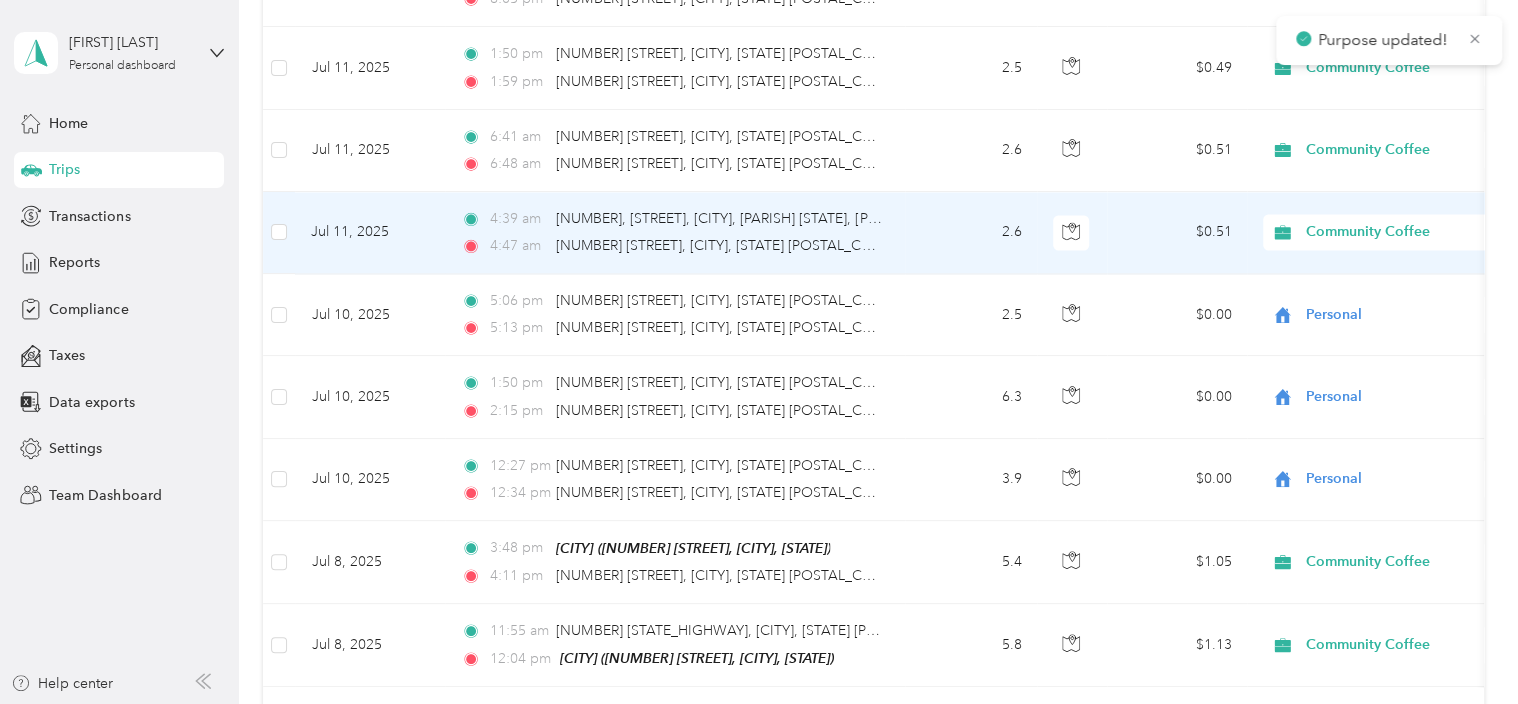 click on "Community Coffee" at bounding box center (1397, 232) 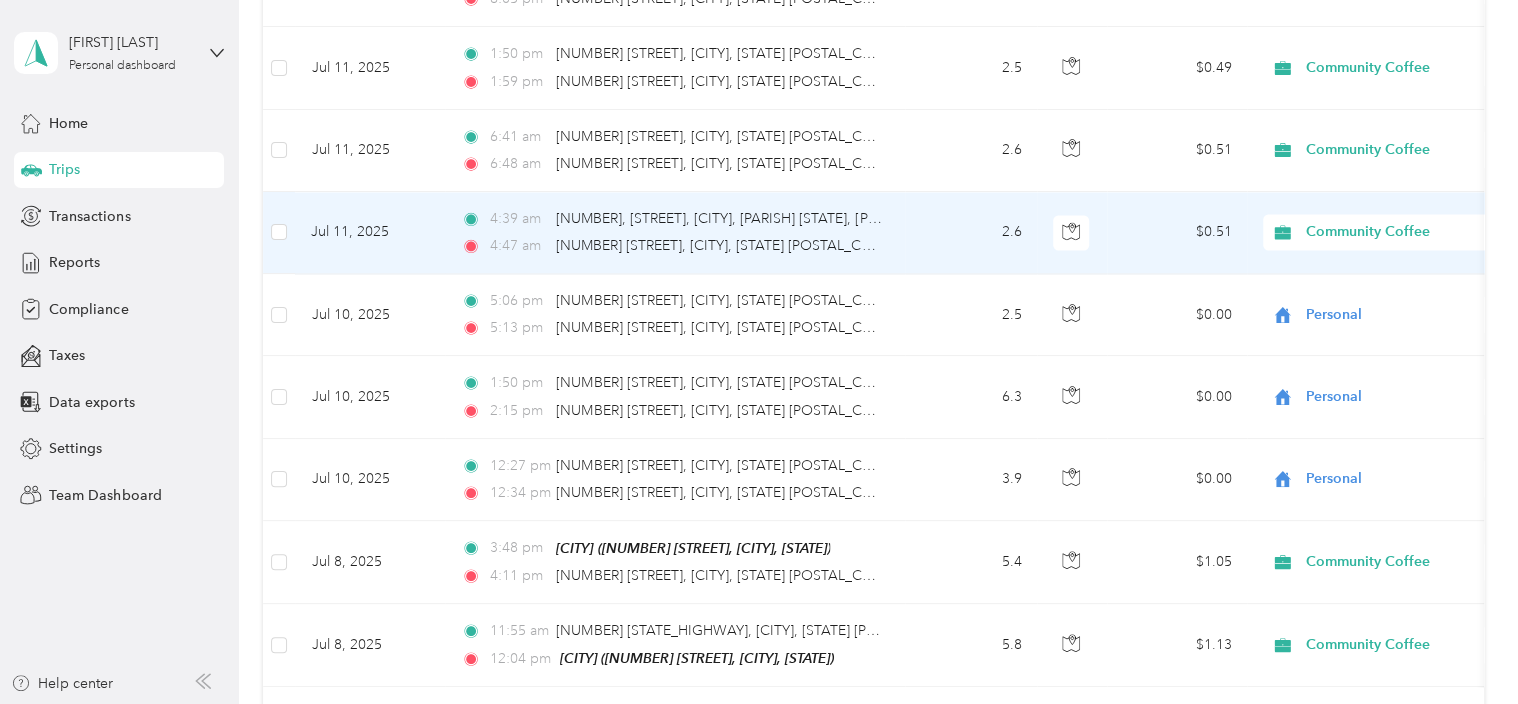 click on "Personal" at bounding box center (1405, 294) 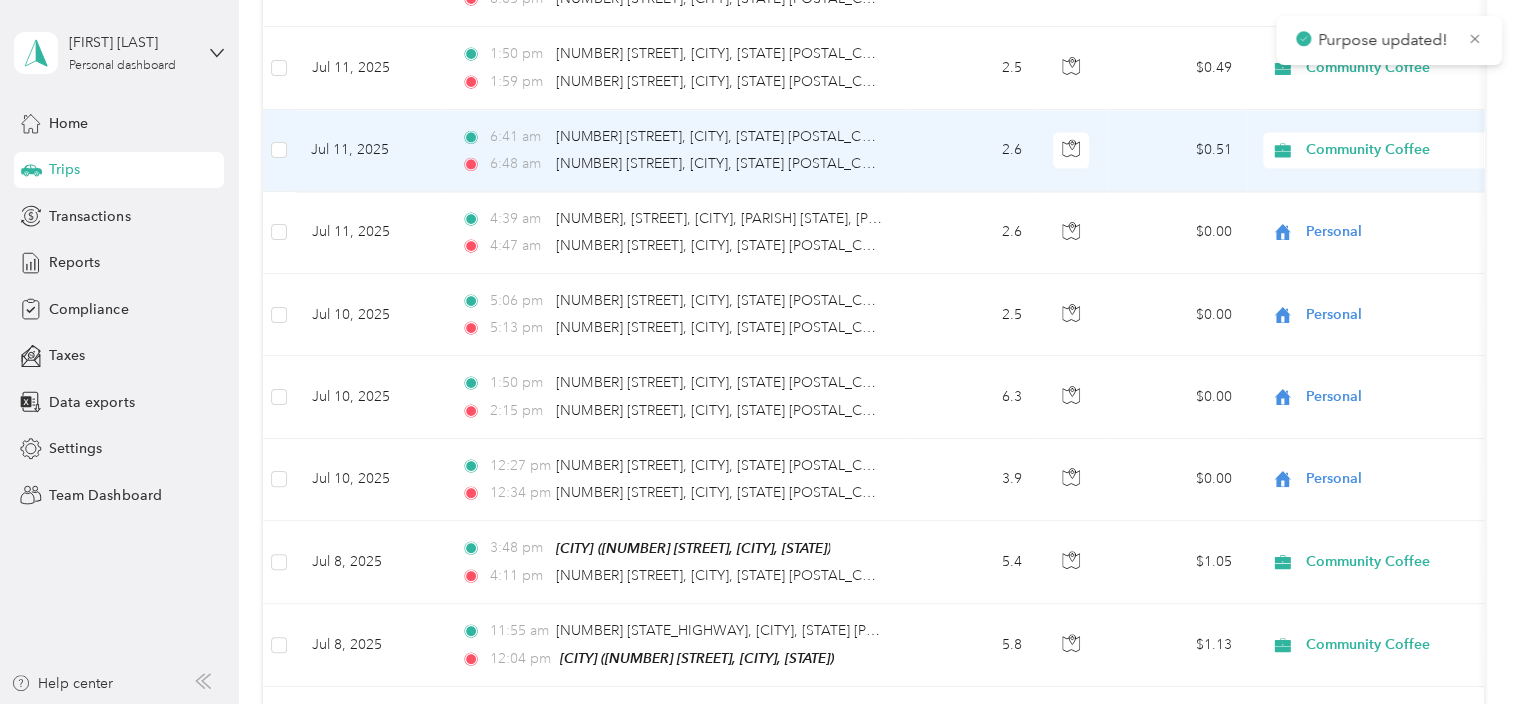 click on "Community Coffee" at bounding box center [1397, 150] 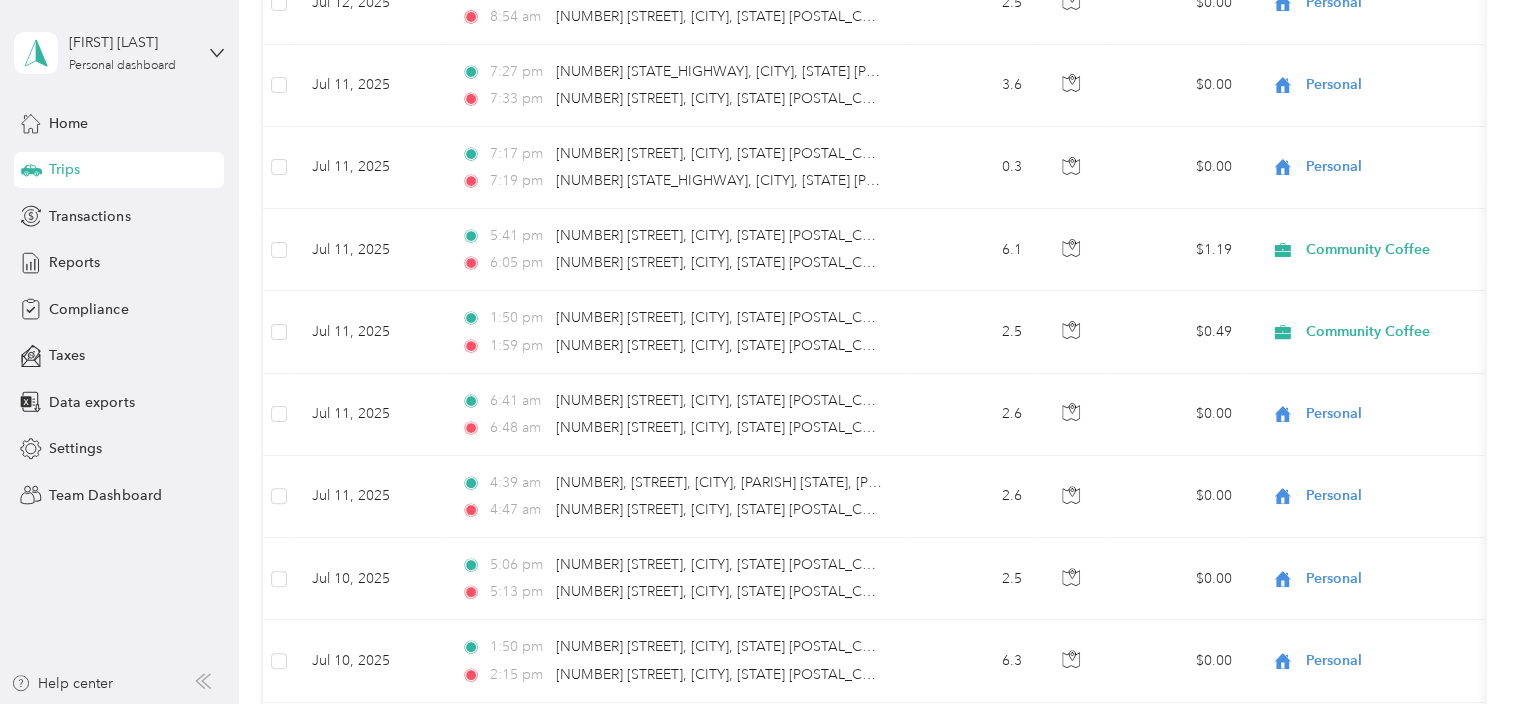 scroll, scrollTop: 1324, scrollLeft: 0, axis: vertical 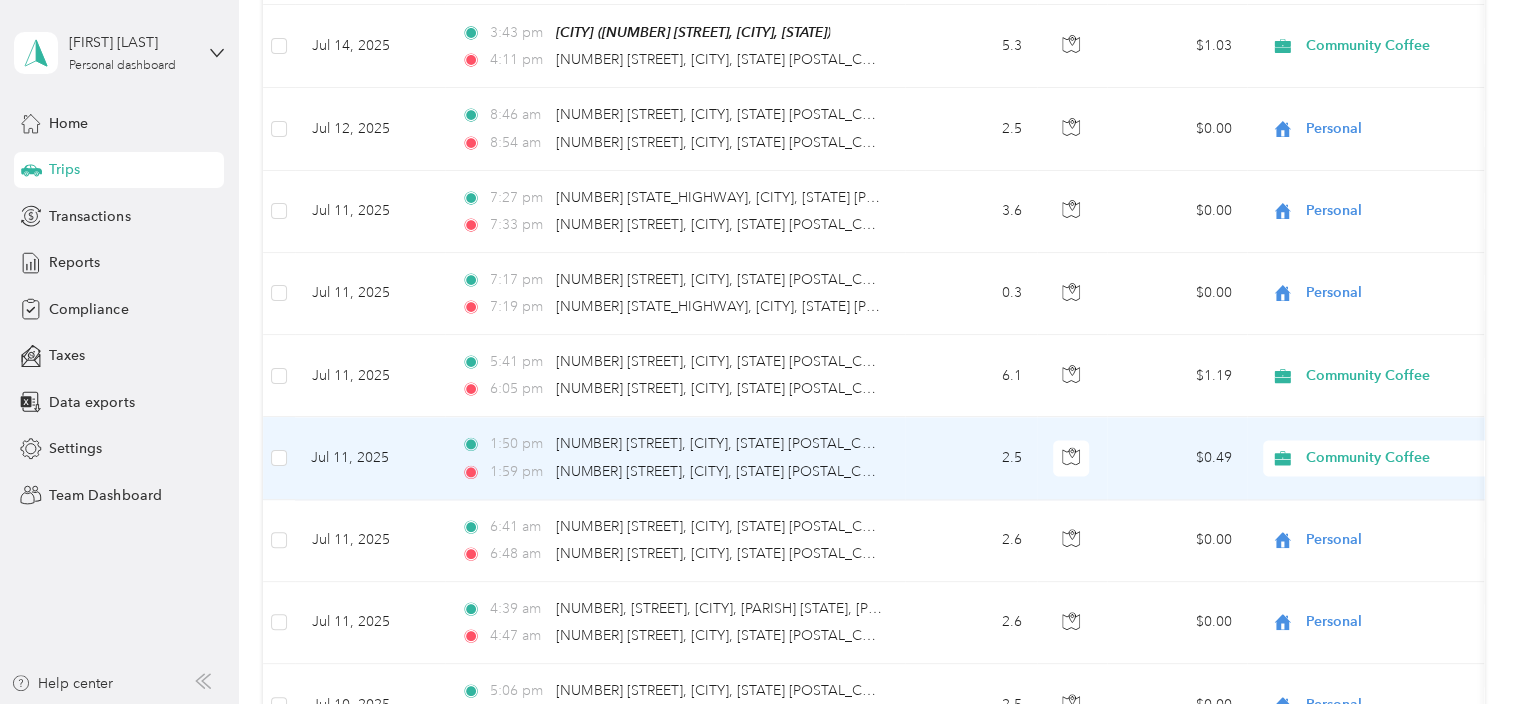 click on "Community Coffee" at bounding box center (1397, 458) 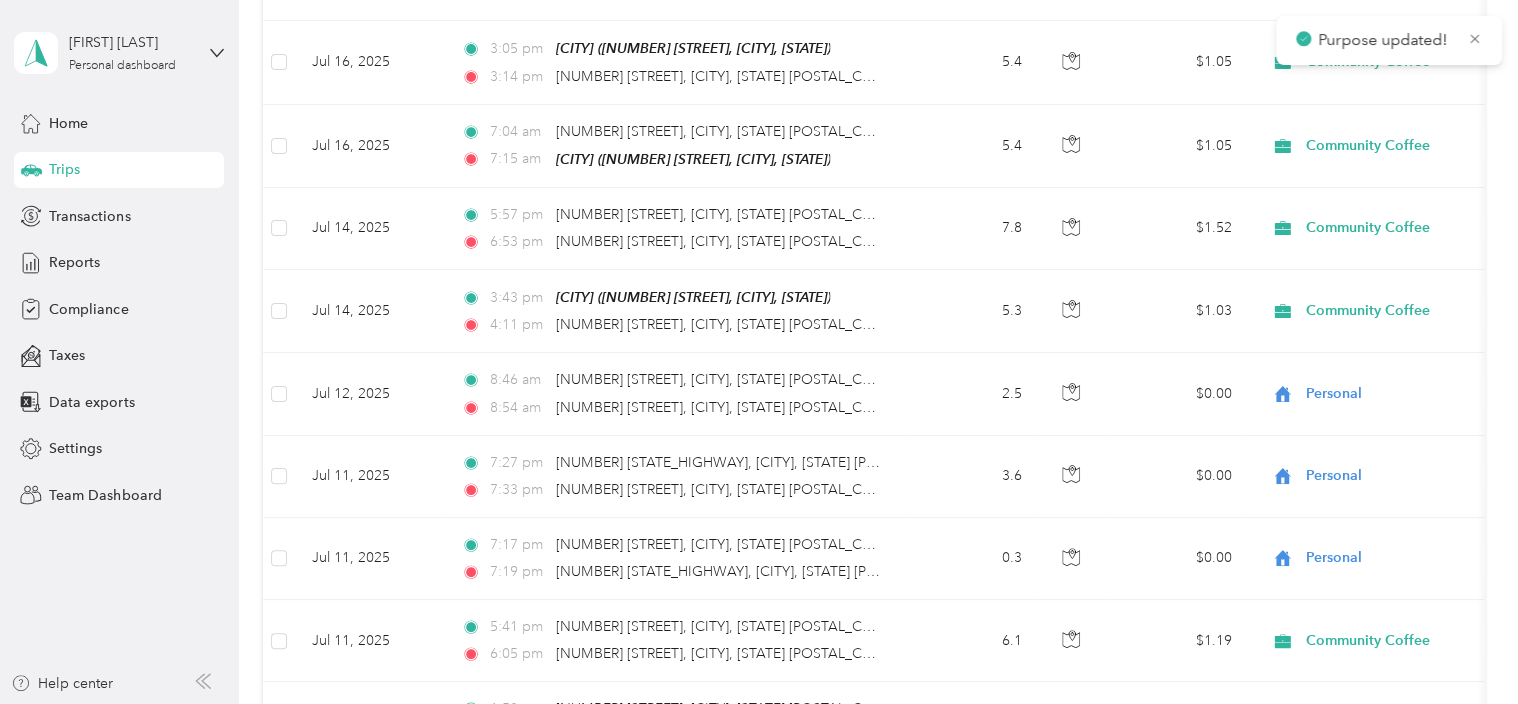 scroll, scrollTop: 1043, scrollLeft: 0, axis: vertical 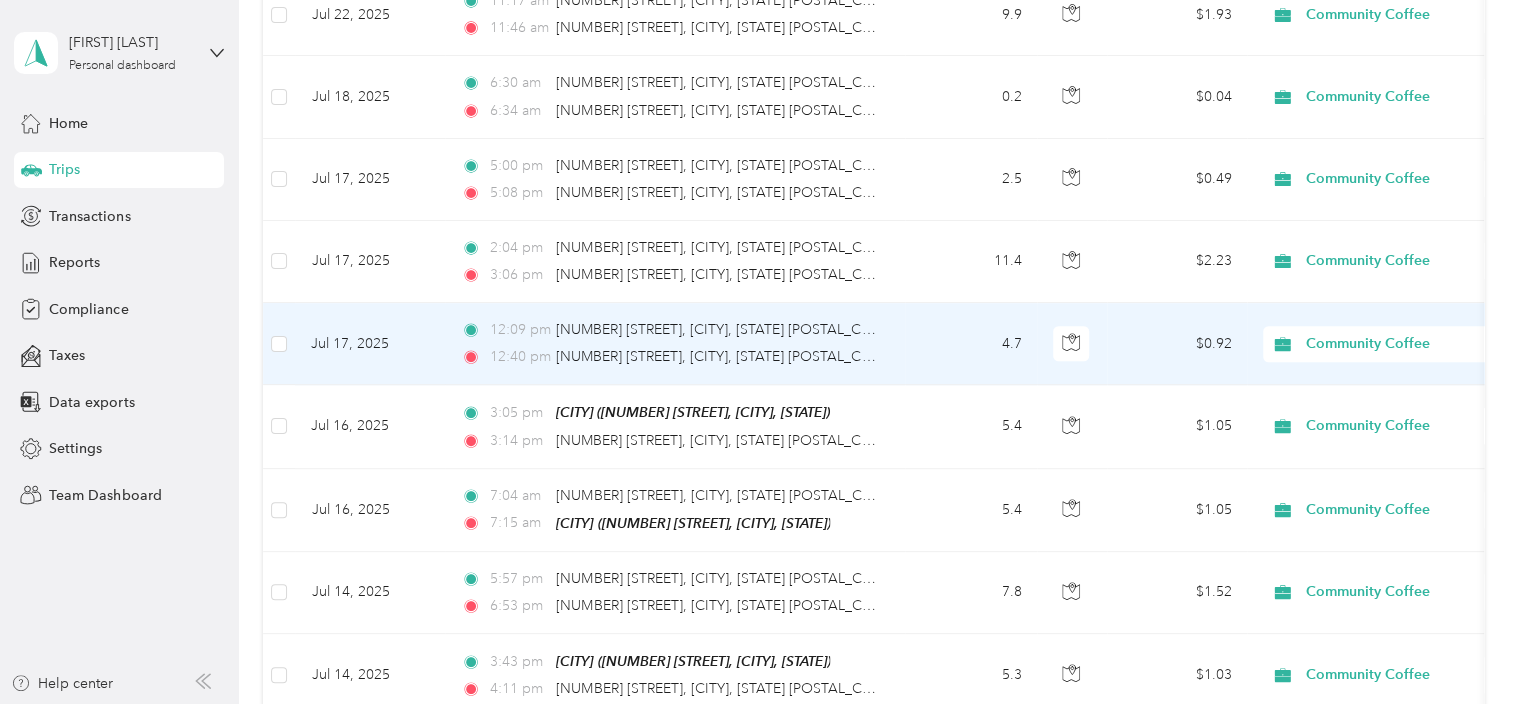 click on "Community Coffee" at bounding box center (1397, 344) 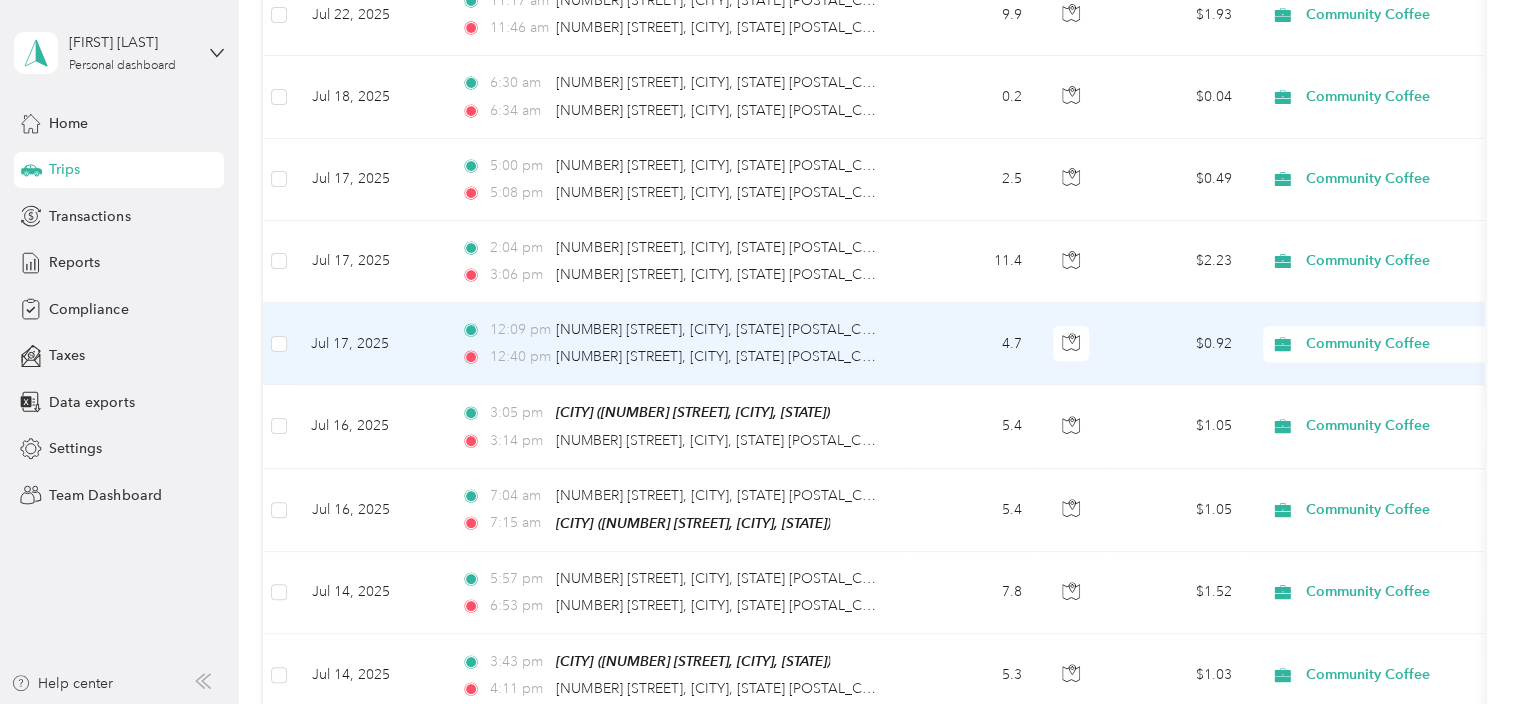 click on "Personal" at bounding box center (1405, 410) 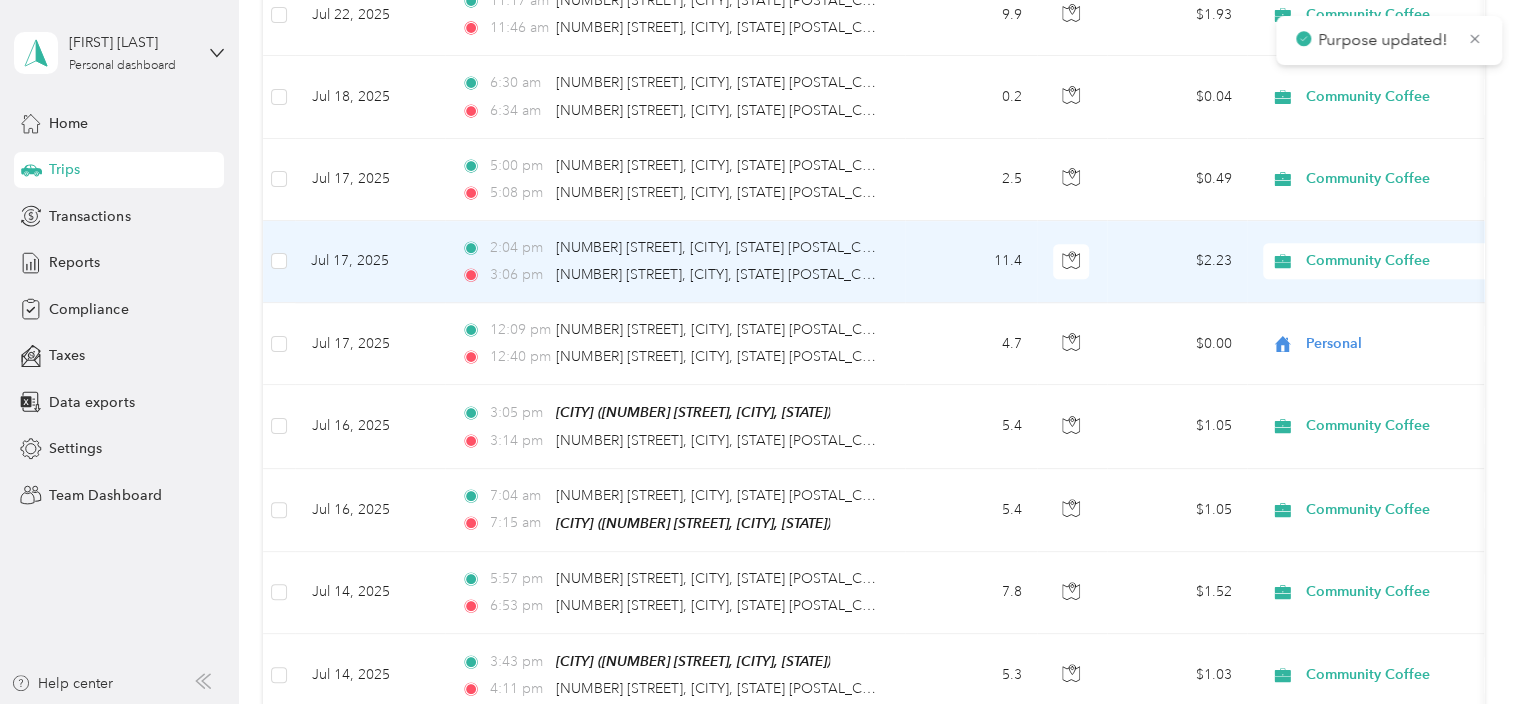 click on "Community Coffee" at bounding box center [1397, 261] 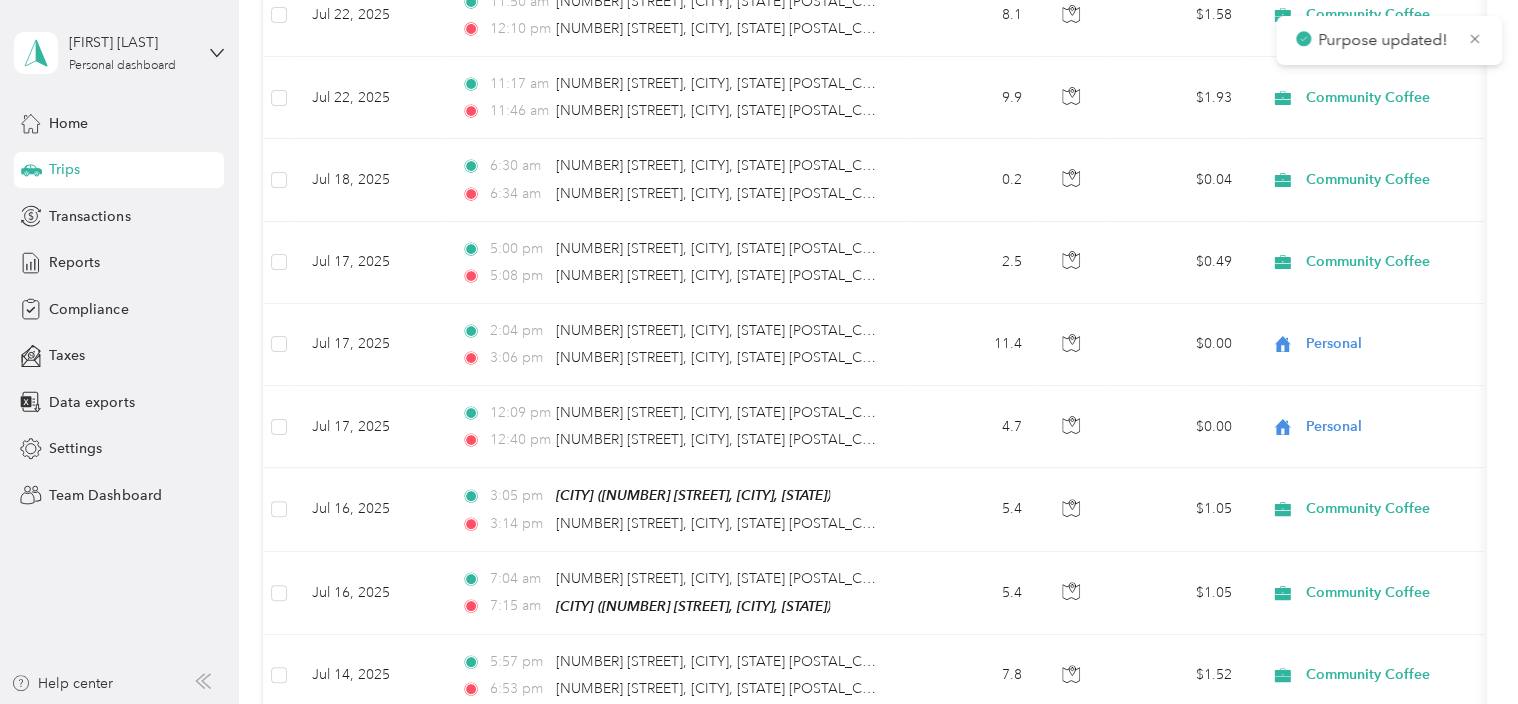 scroll, scrollTop: 588, scrollLeft: 0, axis: vertical 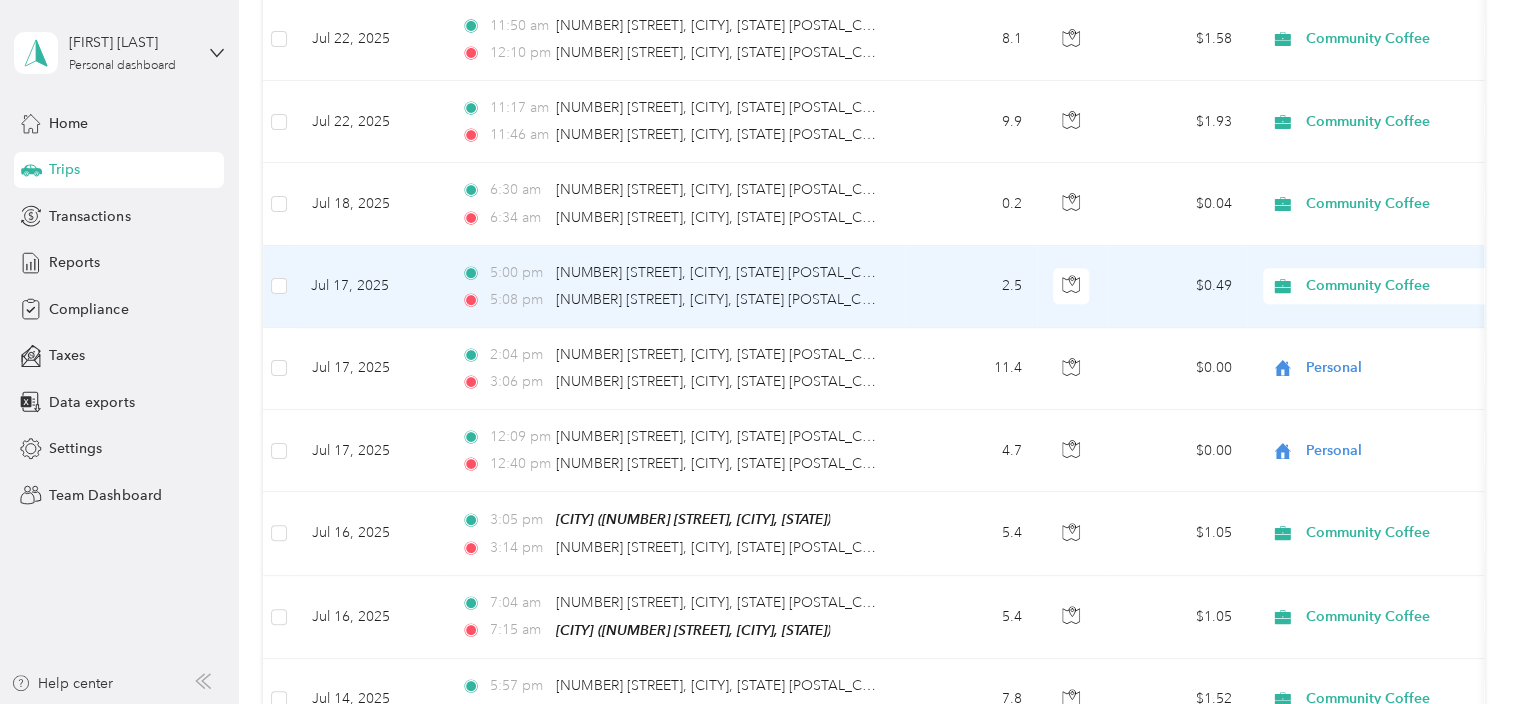 click on "Community Coffee" at bounding box center (1397, 286) 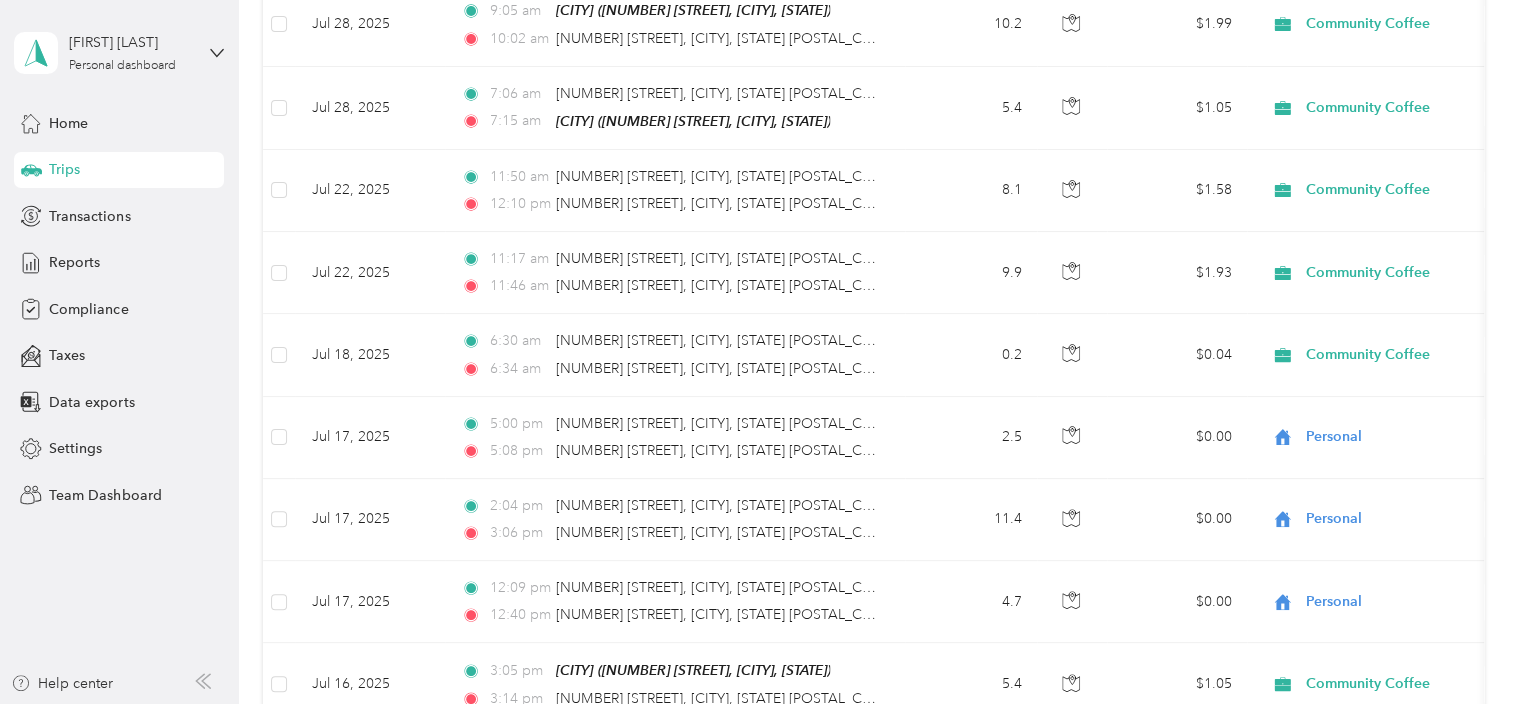 scroll, scrollTop: 434, scrollLeft: 0, axis: vertical 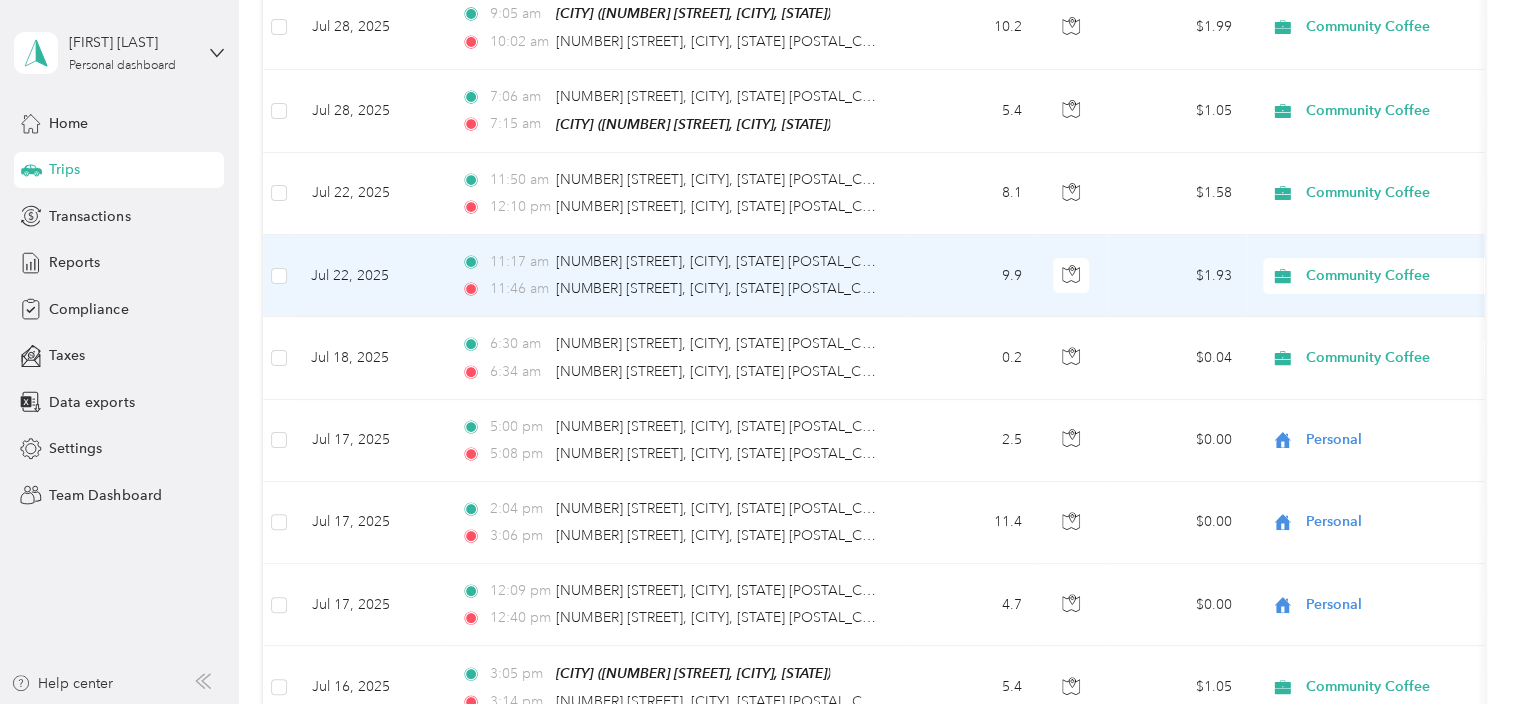 click on "Community Coffee" at bounding box center (1397, 276) 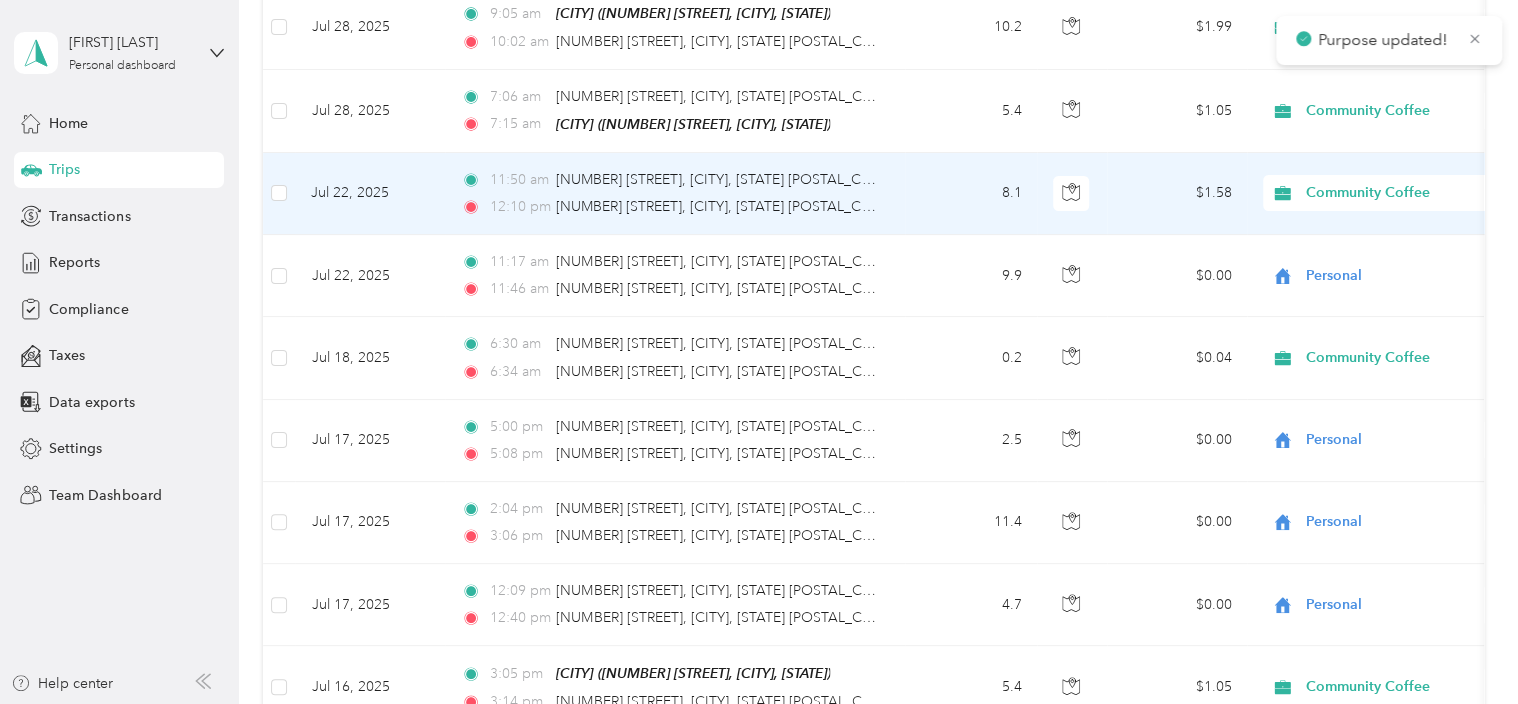 click on "Community Coffee" at bounding box center [1397, 193] 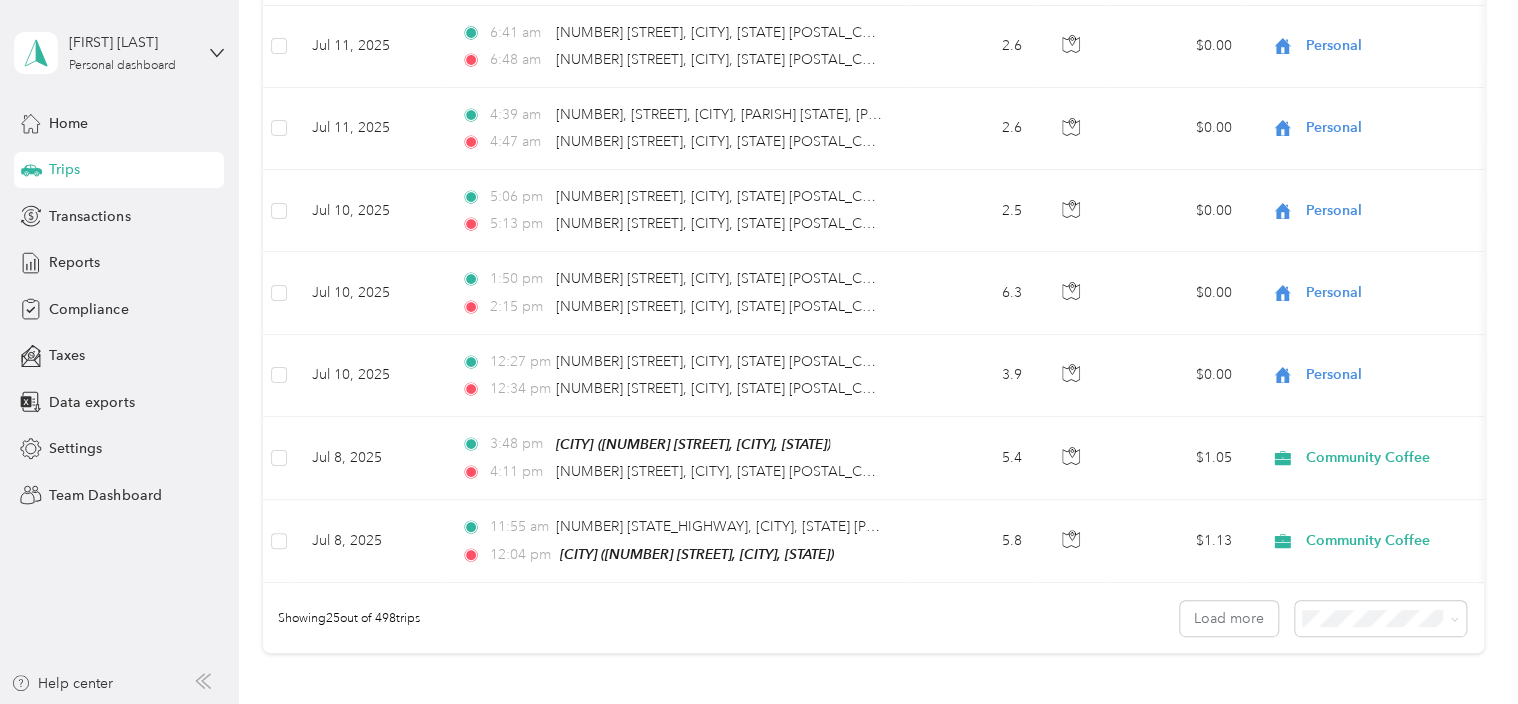 scroll, scrollTop: 1815, scrollLeft: 0, axis: vertical 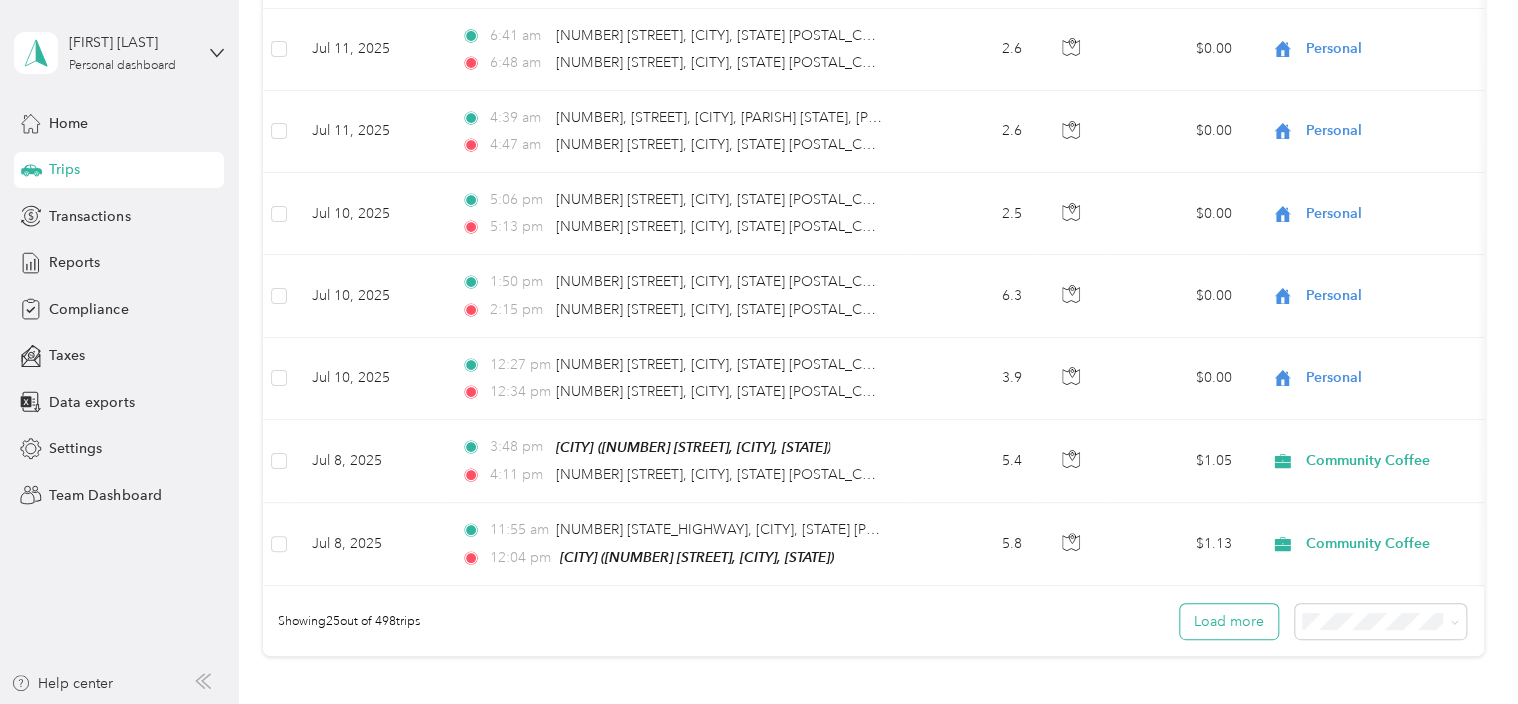 click on "Load more" at bounding box center (1229, 621) 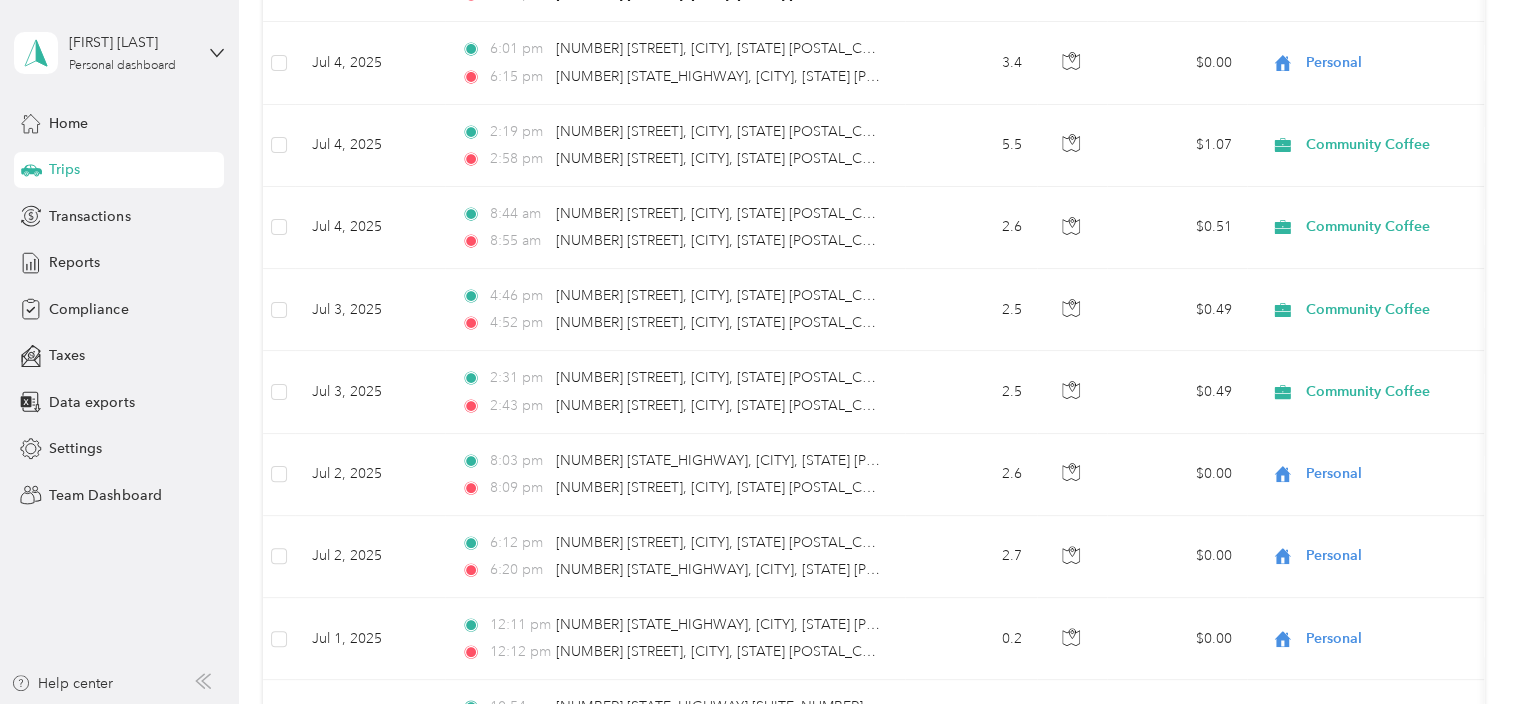 scroll, scrollTop: 3644, scrollLeft: 0, axis: vertical 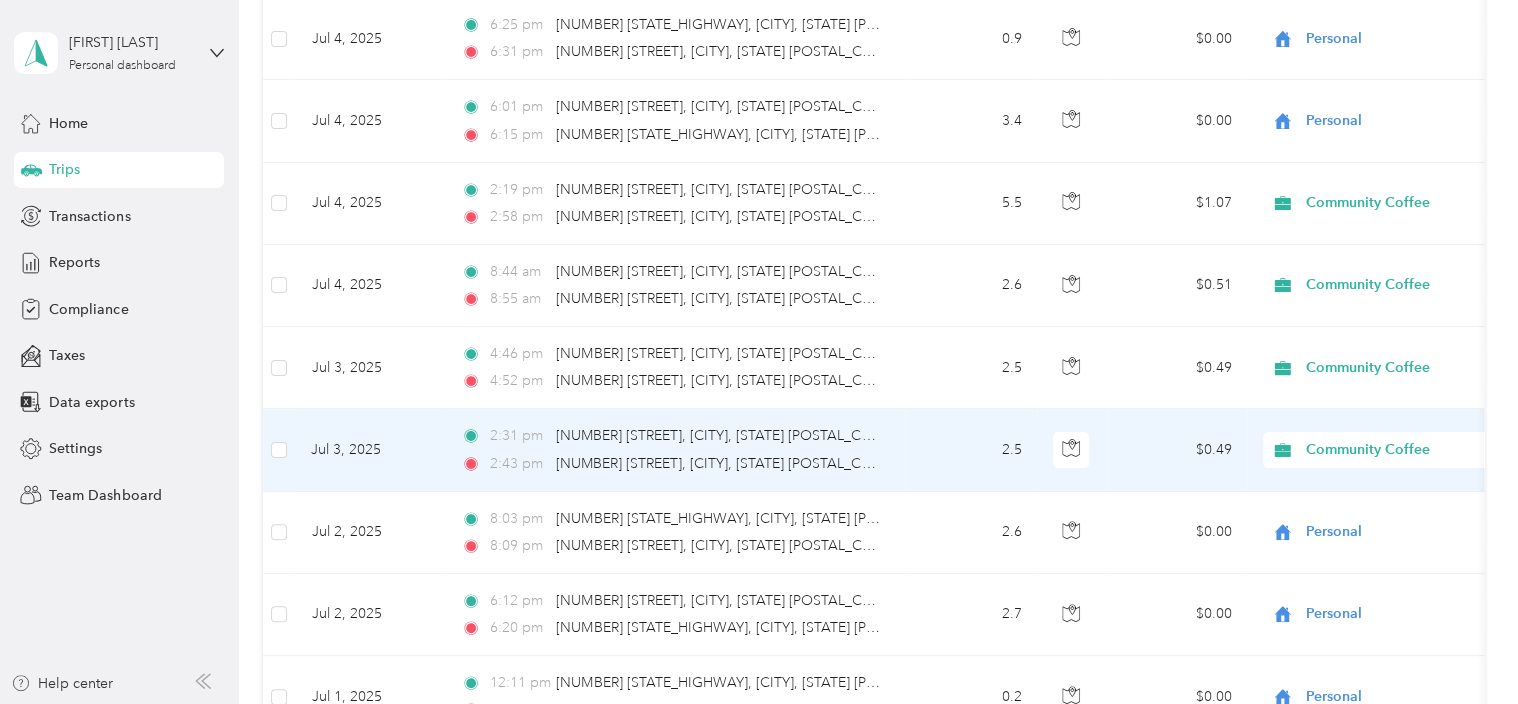 click on "Community Coffee" at bounding box center [1397, 450] 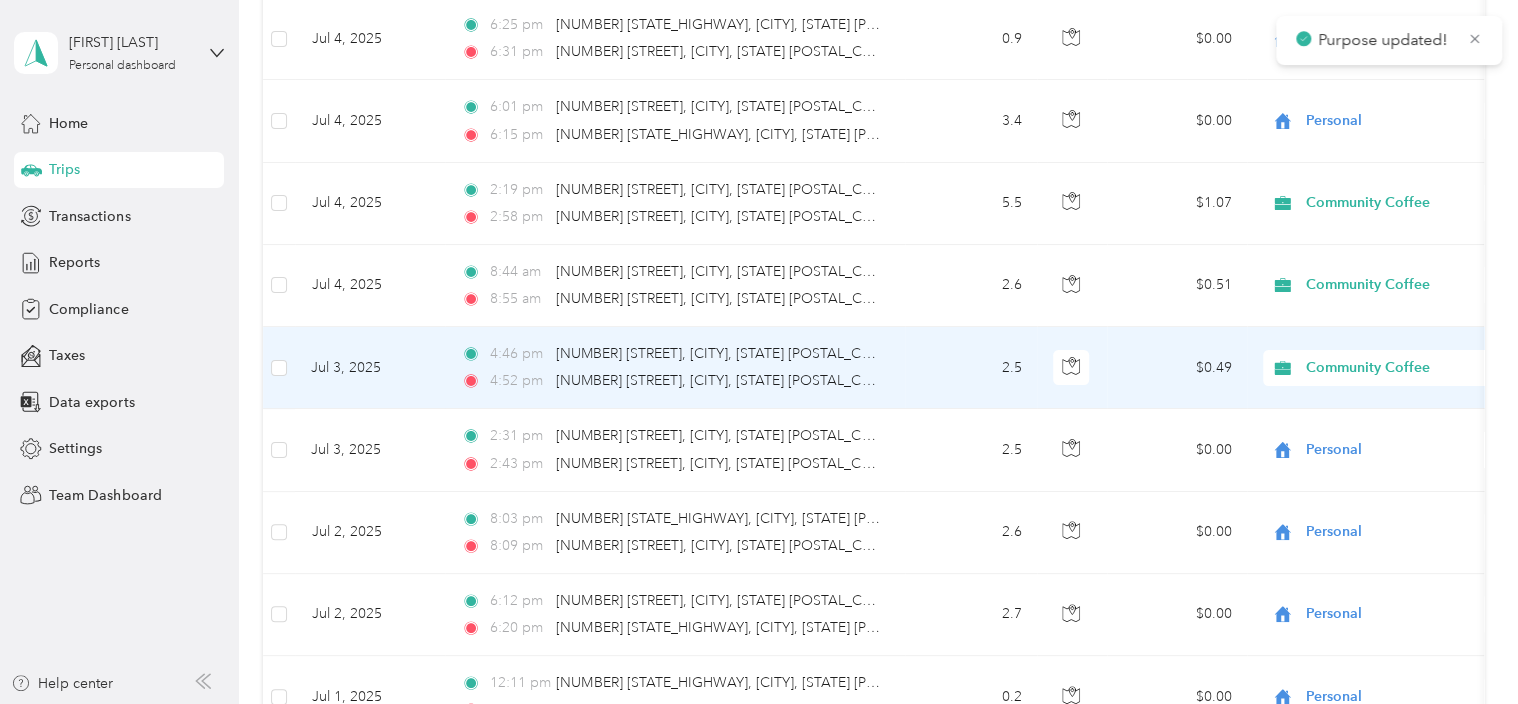 click on "Community Coffee" at bounding box center (1397, 368) 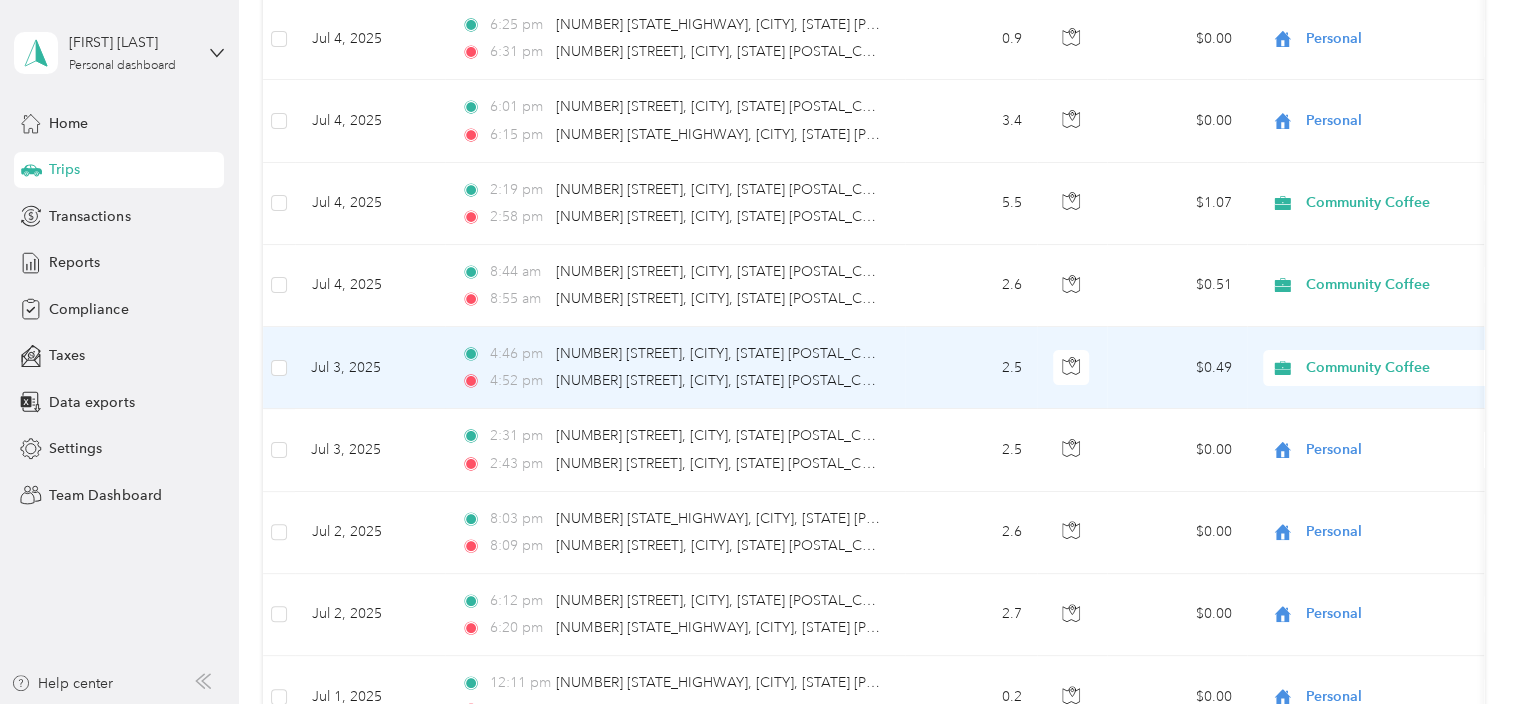 click on "Personal" at bounding box center (1405, 406) 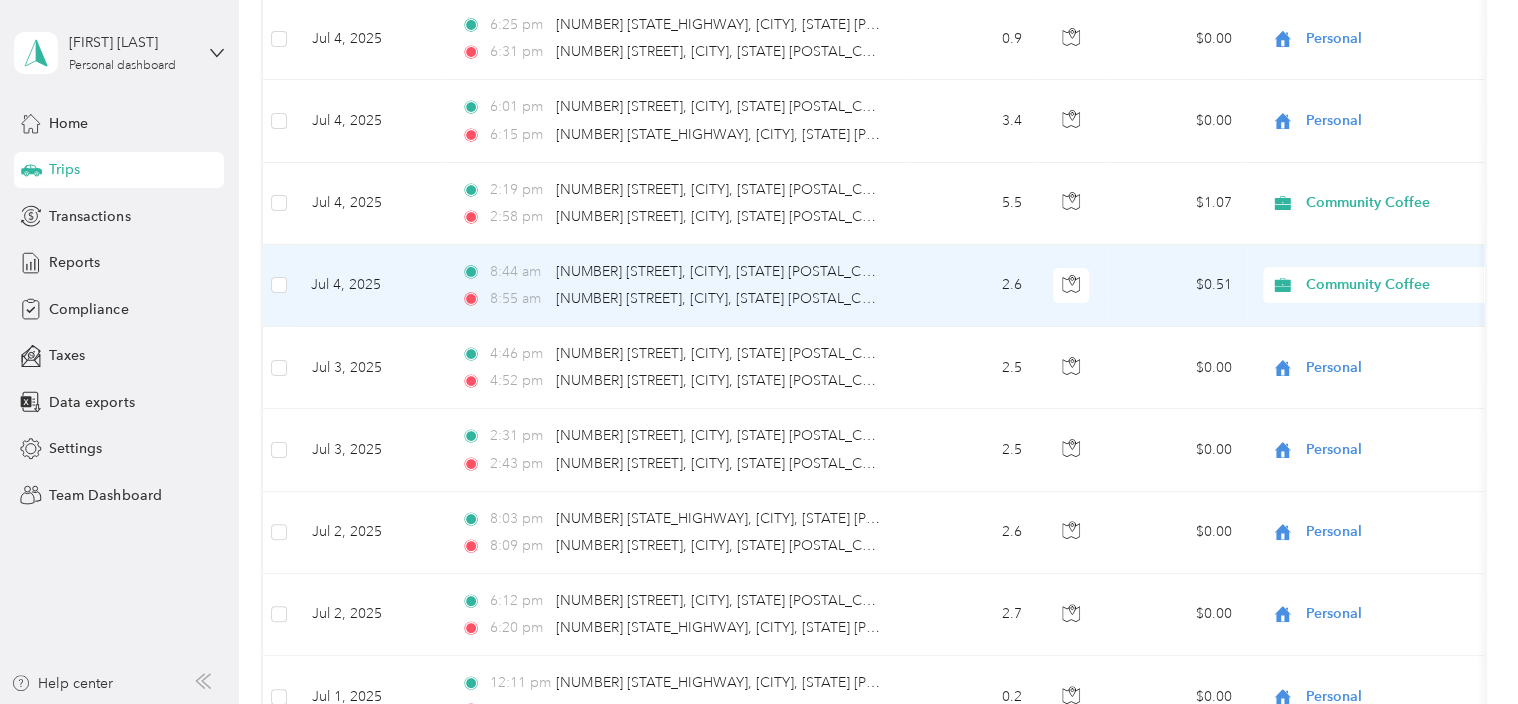 click on "Community Coffee" at bounding box center (1397, 285) 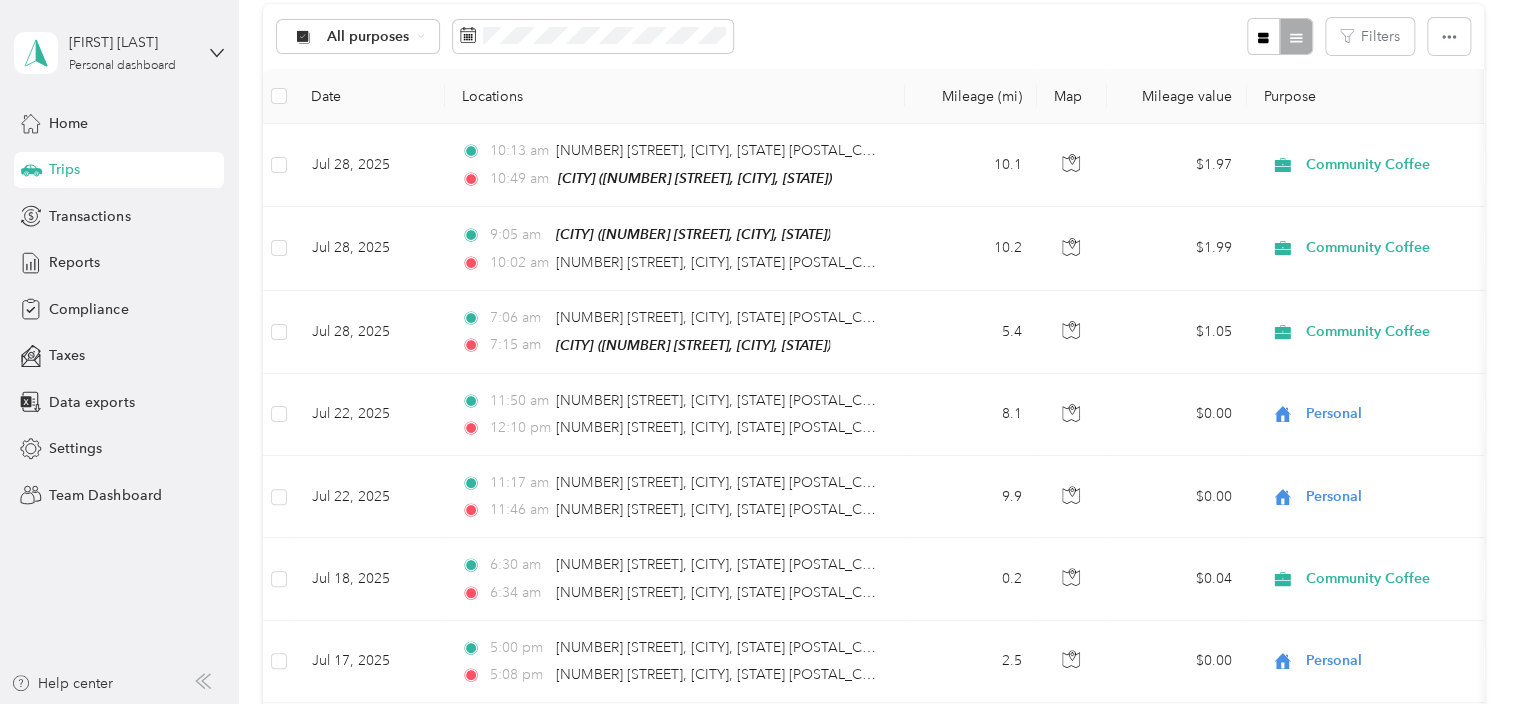 scroll, scrollTop: 0, scrollLeft: 0, axis: both 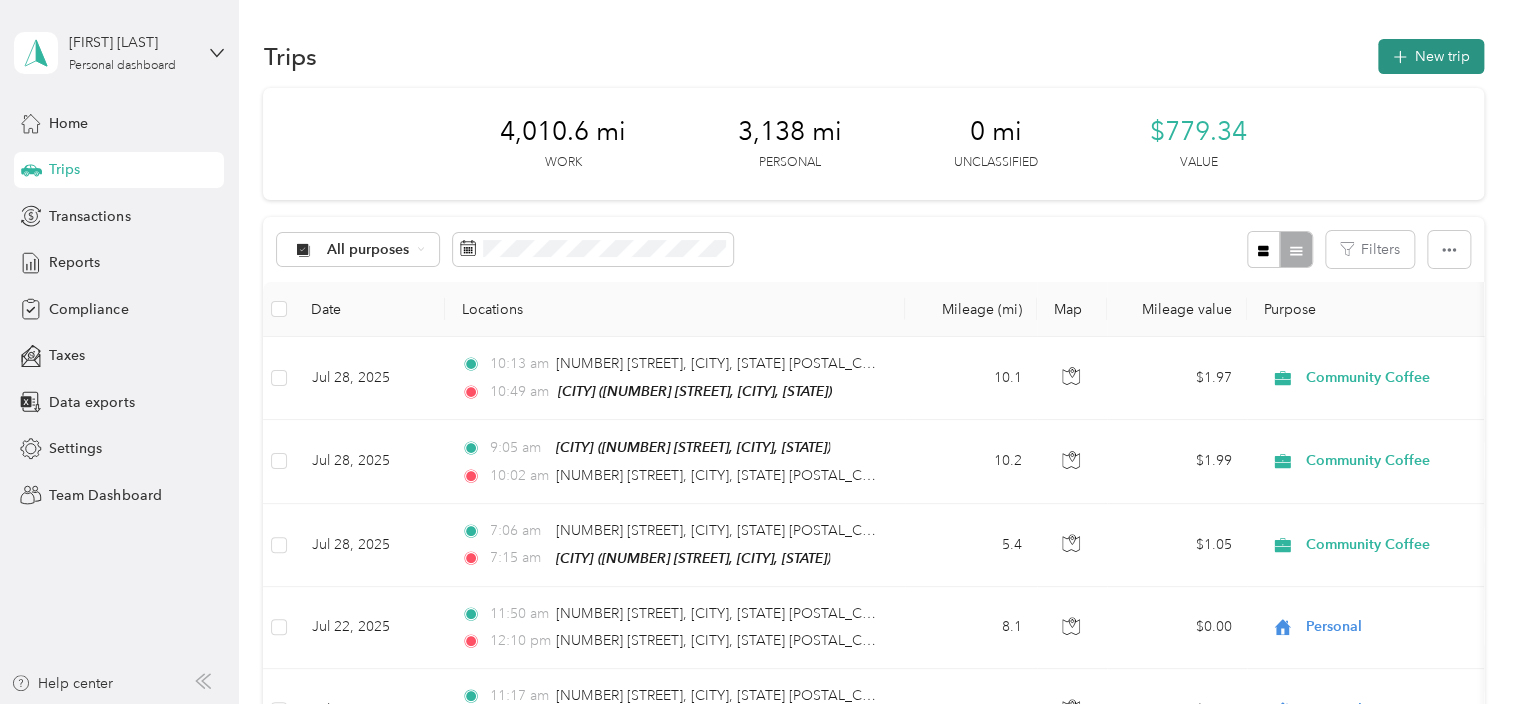click on "New trip" at bounding box center (1431, 56) 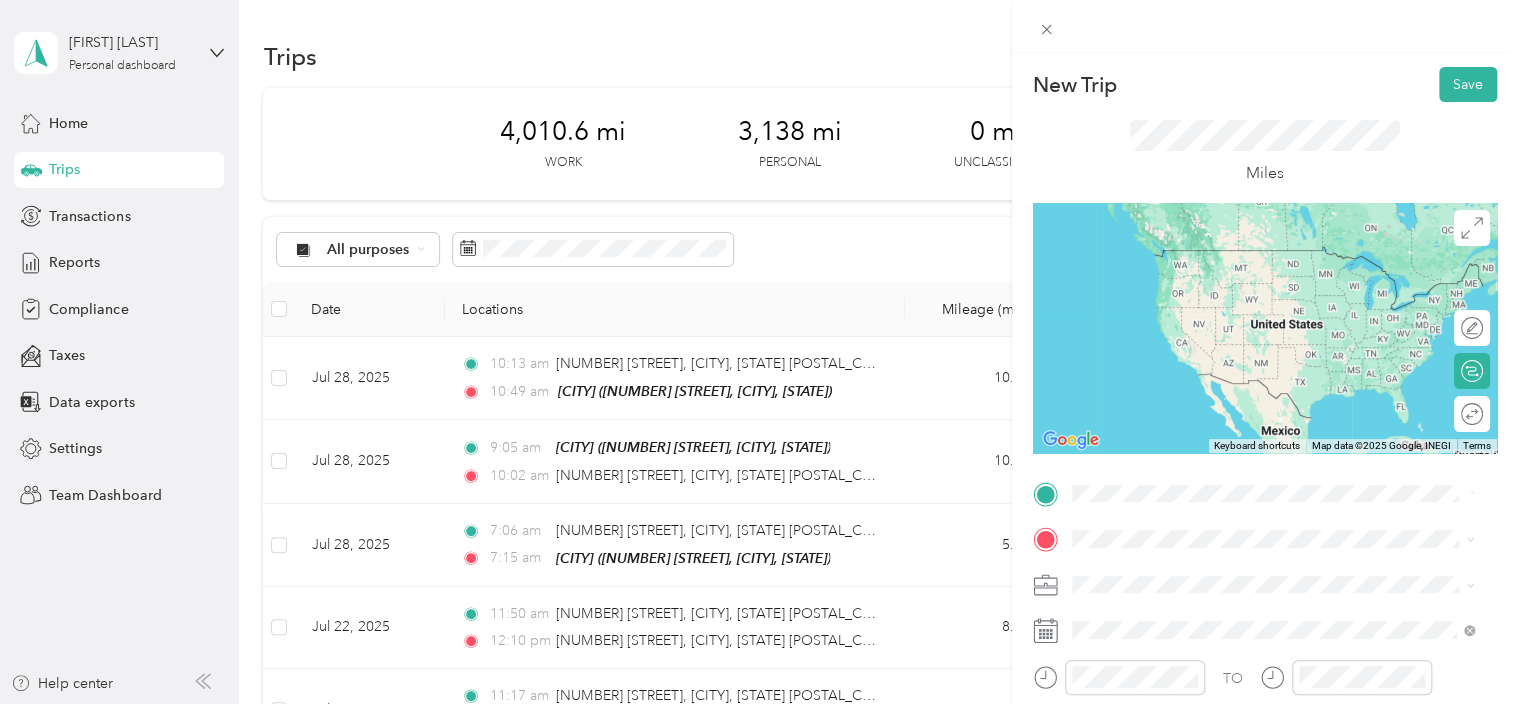 click on "[NUMBER] [STREET]
[CITY], [STATE] [POSTAL_CODE], [COUNTRY]" at bounding box center [1273, 259] 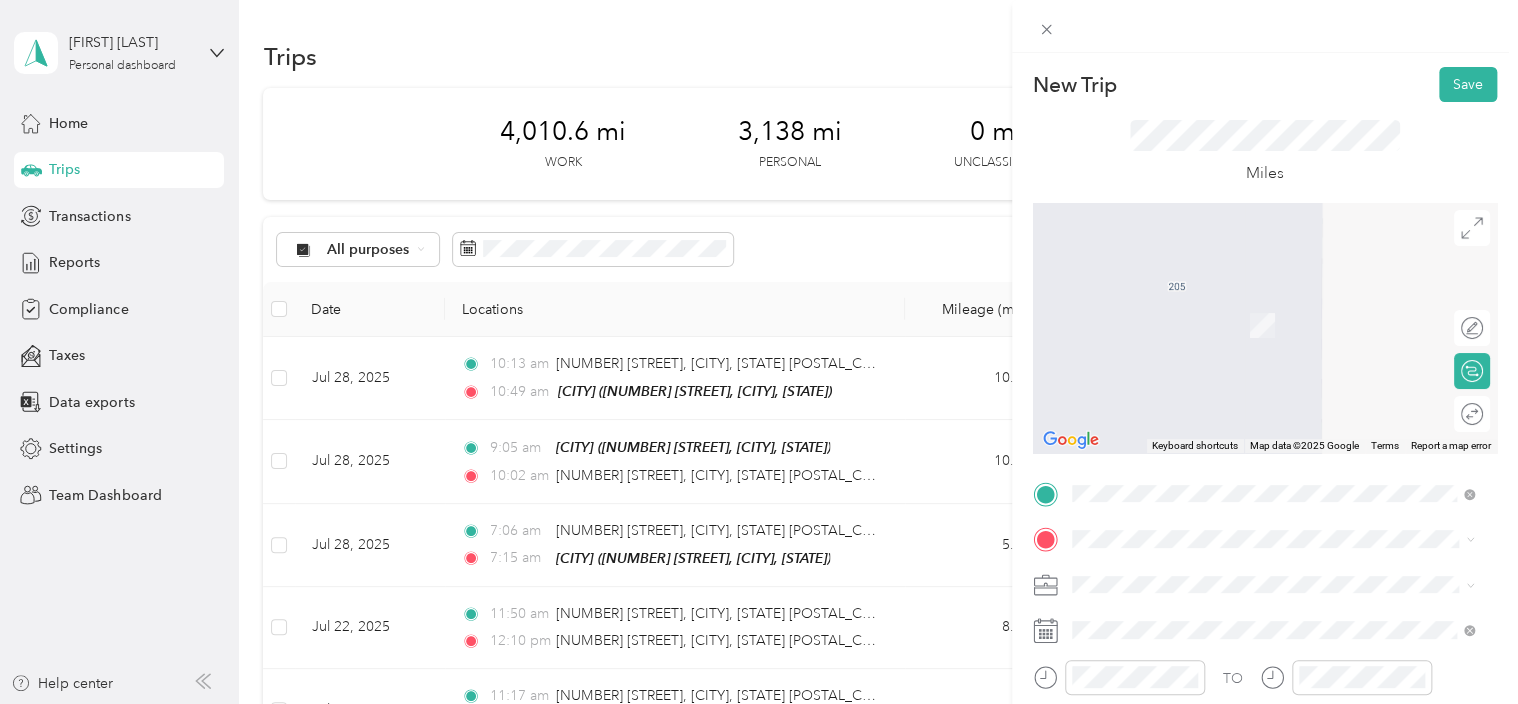 click at bounding box center (1265, 328) 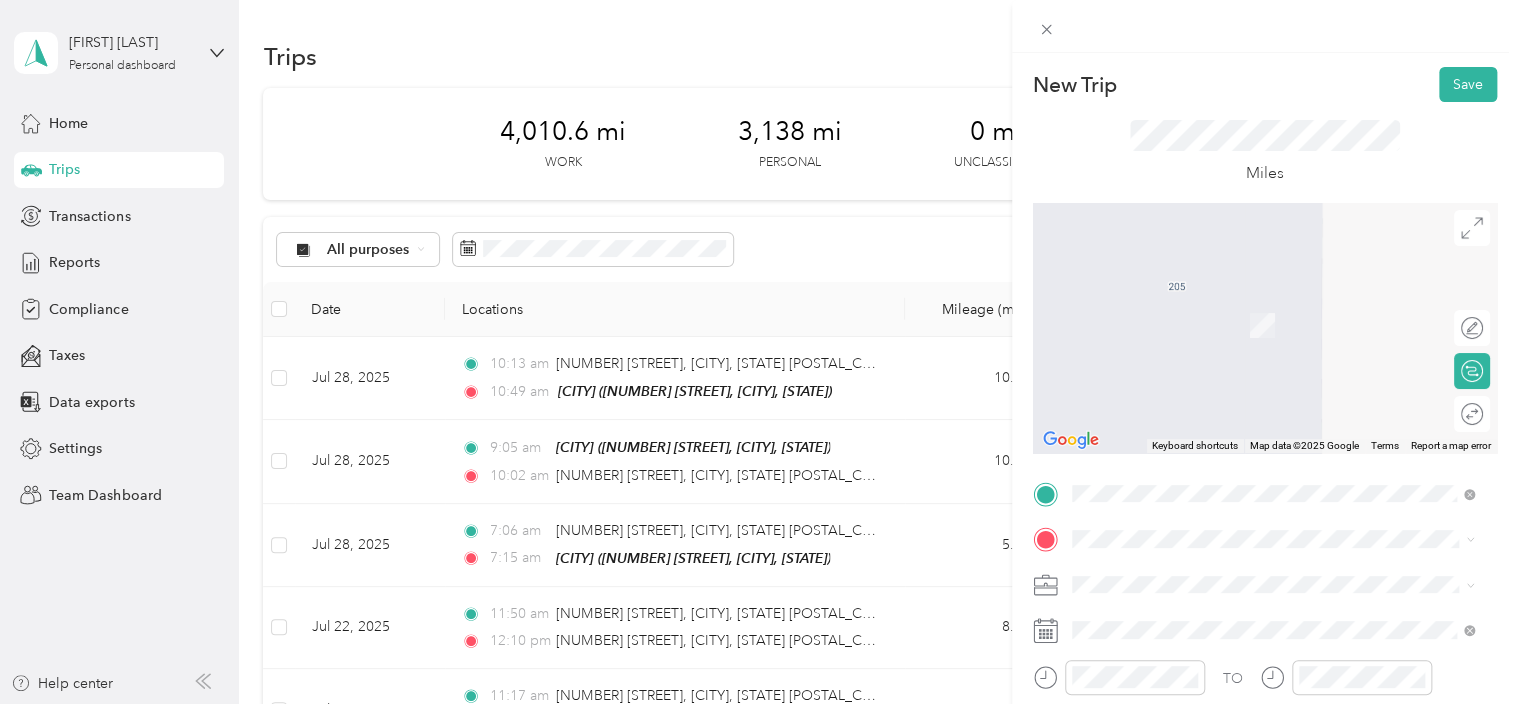 click on "[NUMBER] [STREET], [POSTAL_CODE], [CITY], [STATE]" at bounding box center (1281, 323) 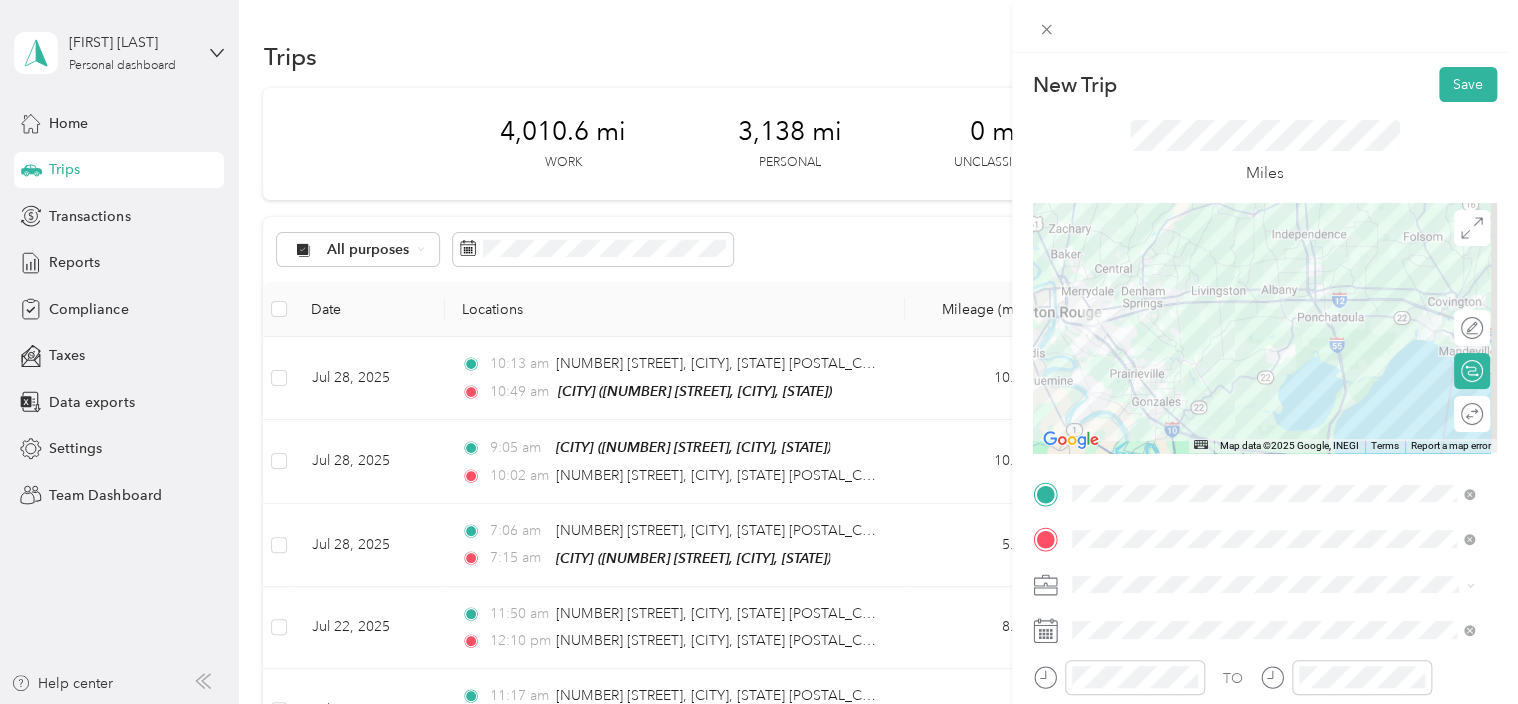 click 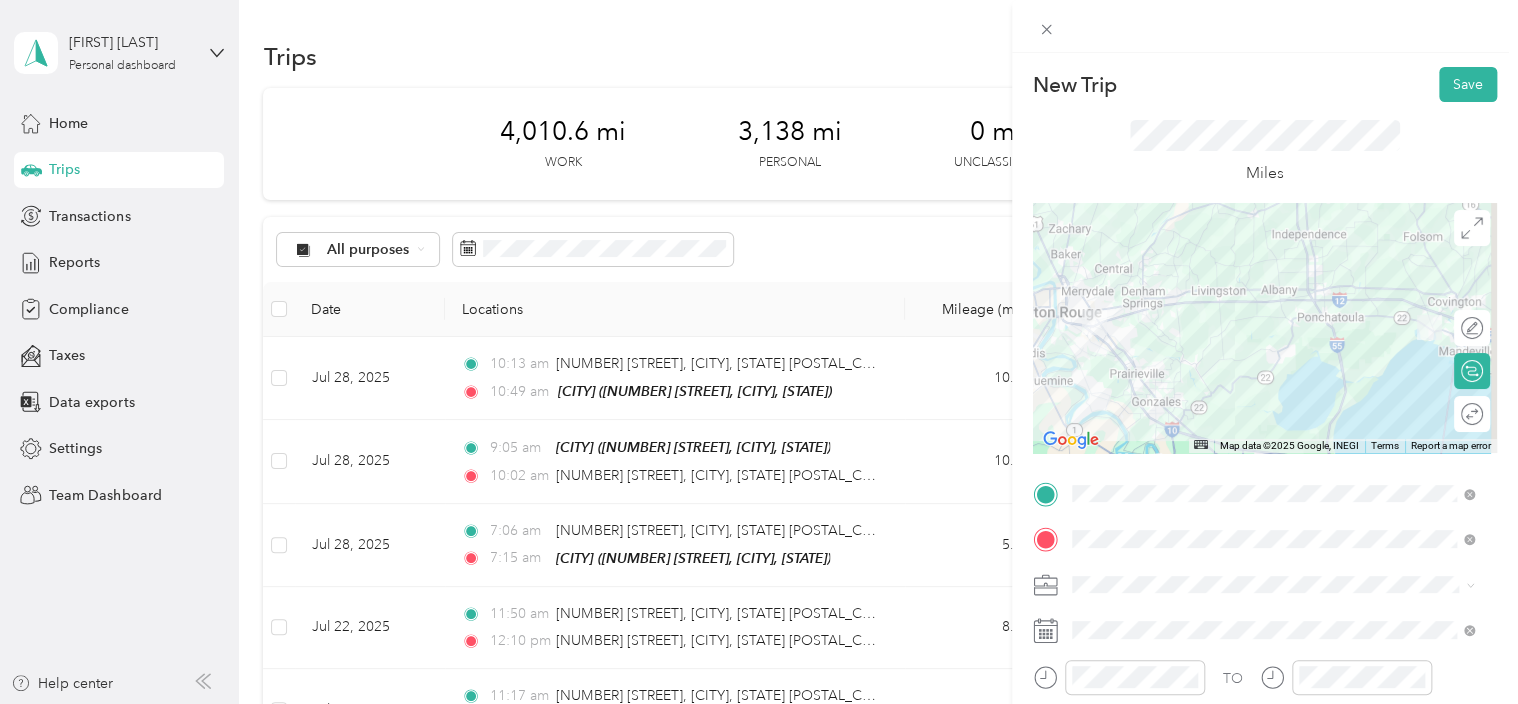 click 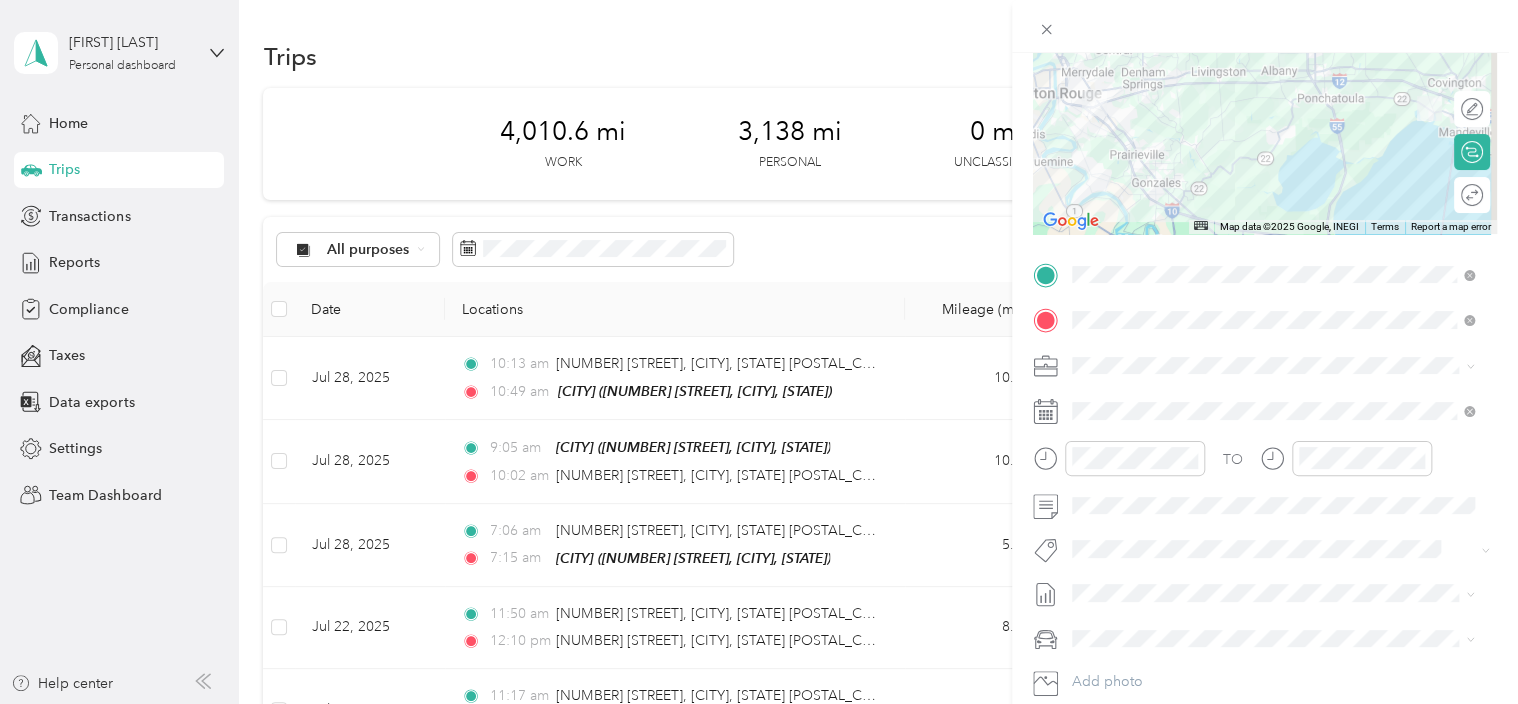 scroll, scrollTop: 244, scrollLeft: 0, axis: vertical 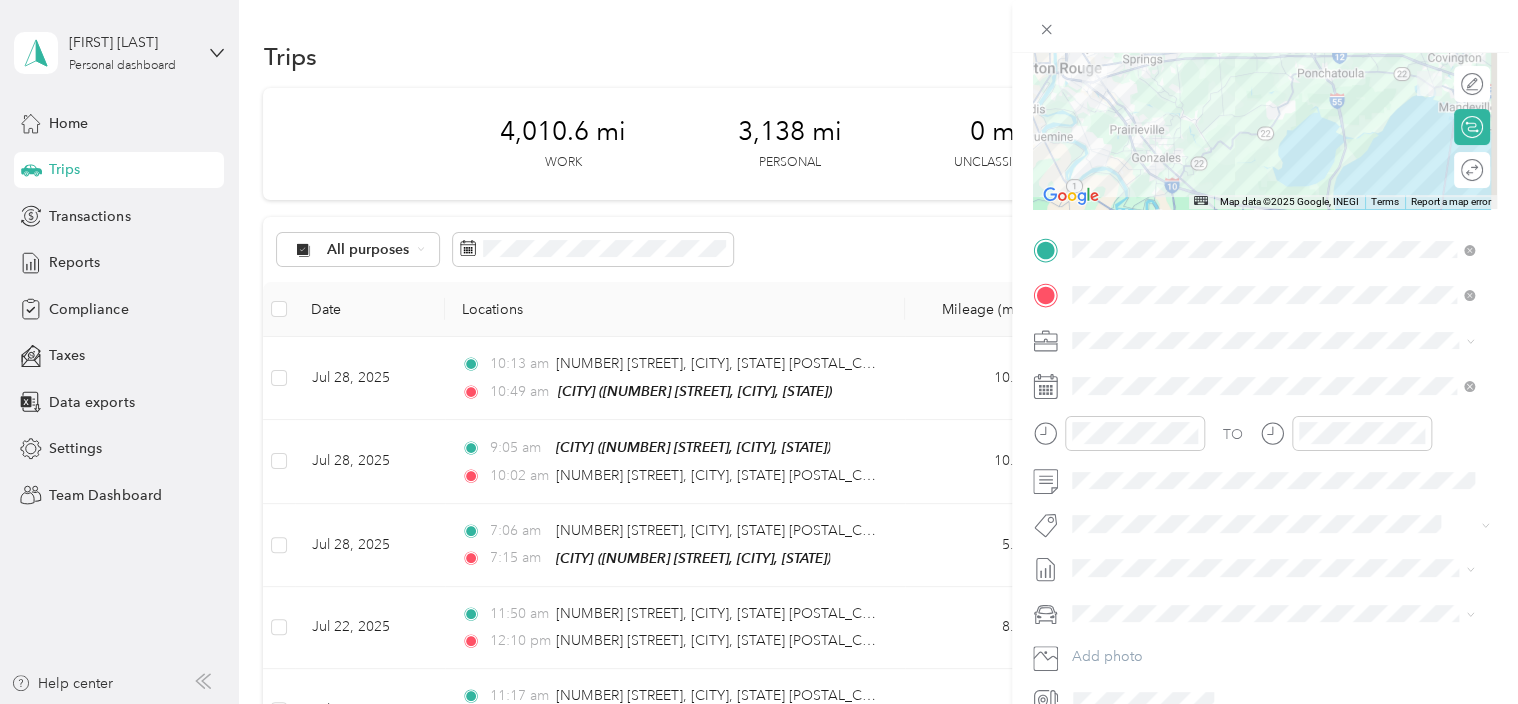 click 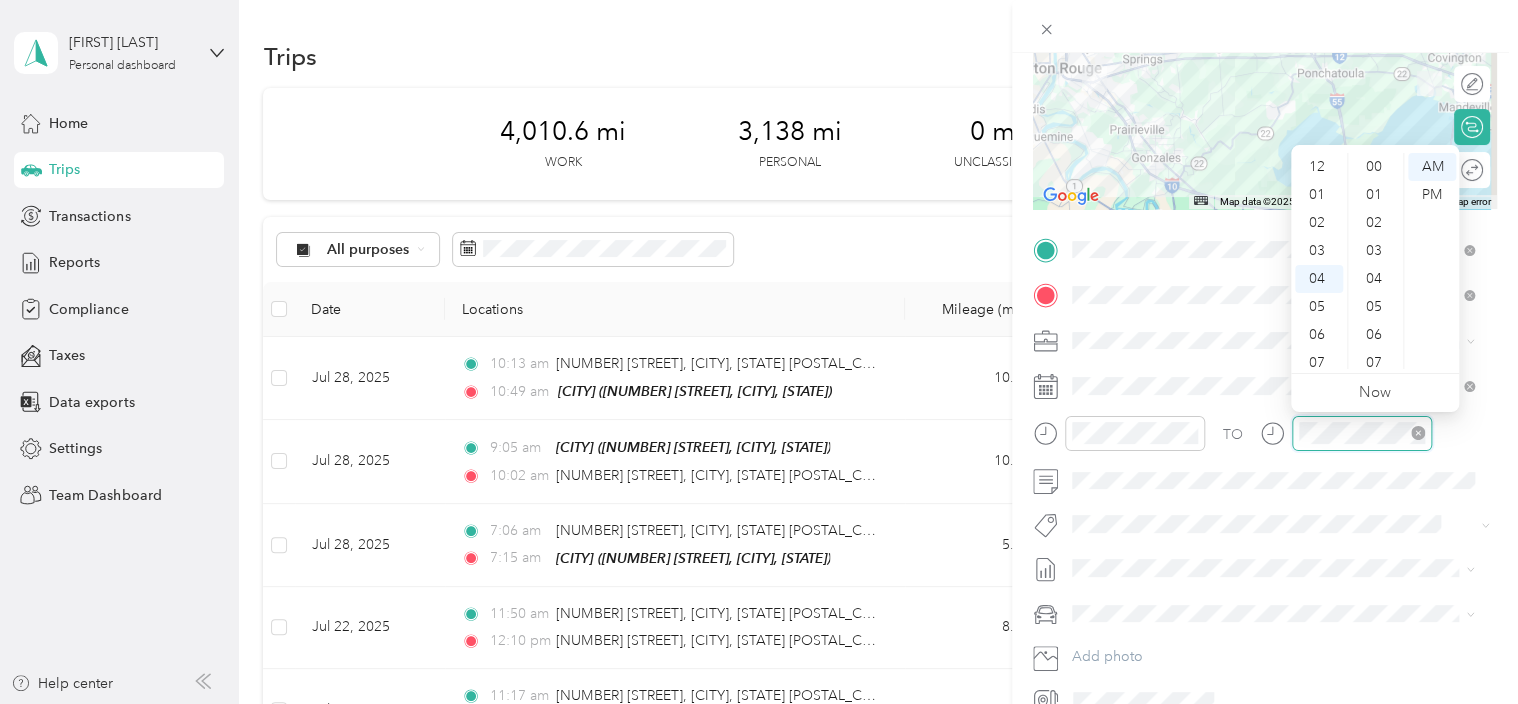 scroll, scrollTop: 112, scrollLeft: 0, axis: vertical 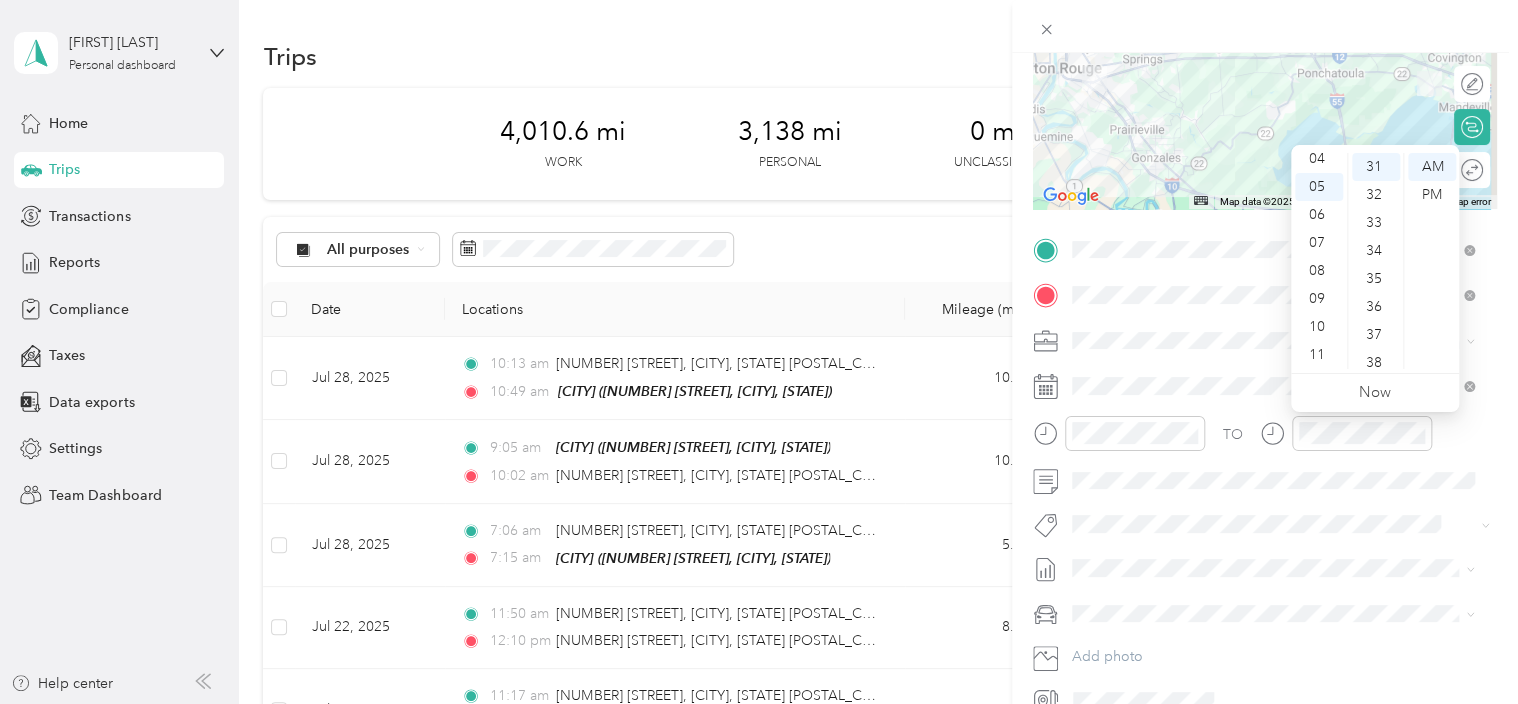 click 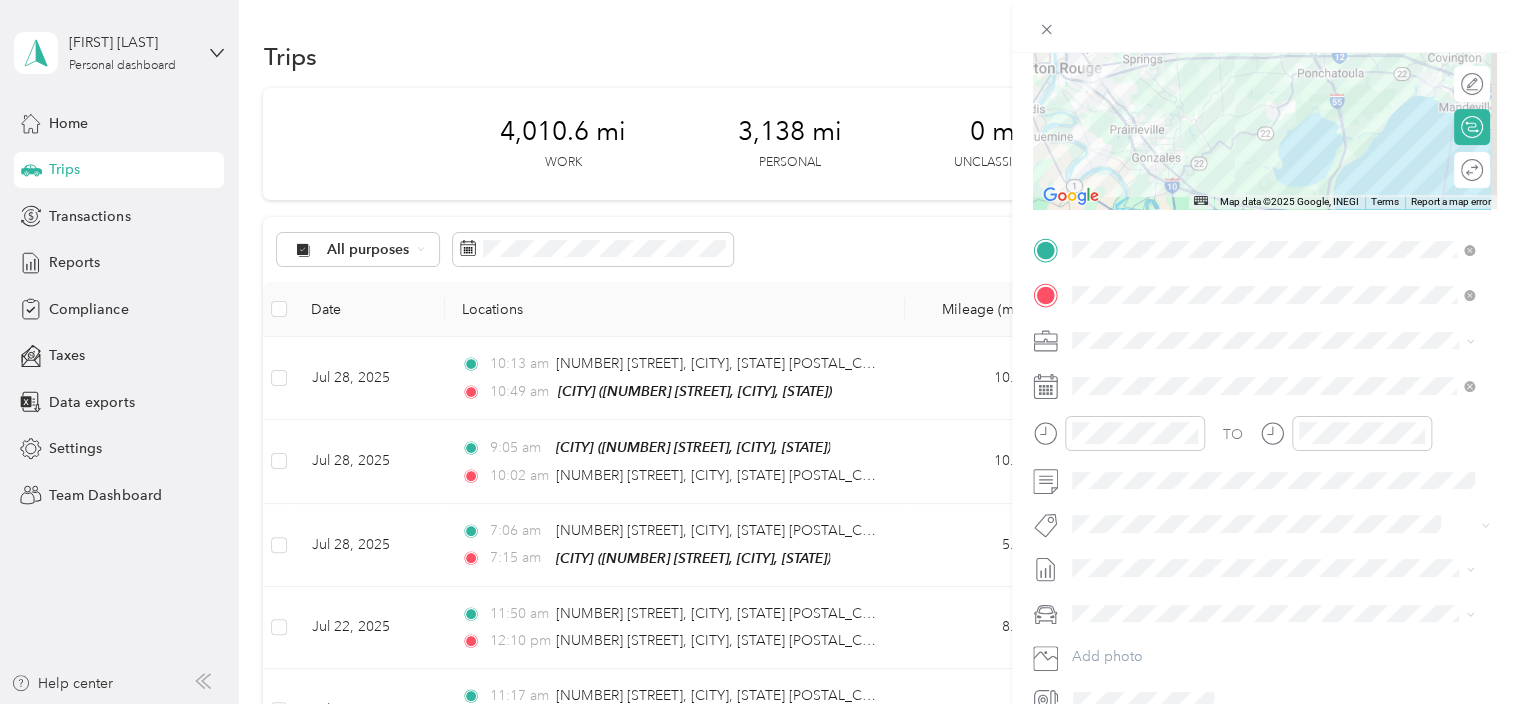 scroll, scrollTop: 344, scrollLeft: 0, axis: vertical 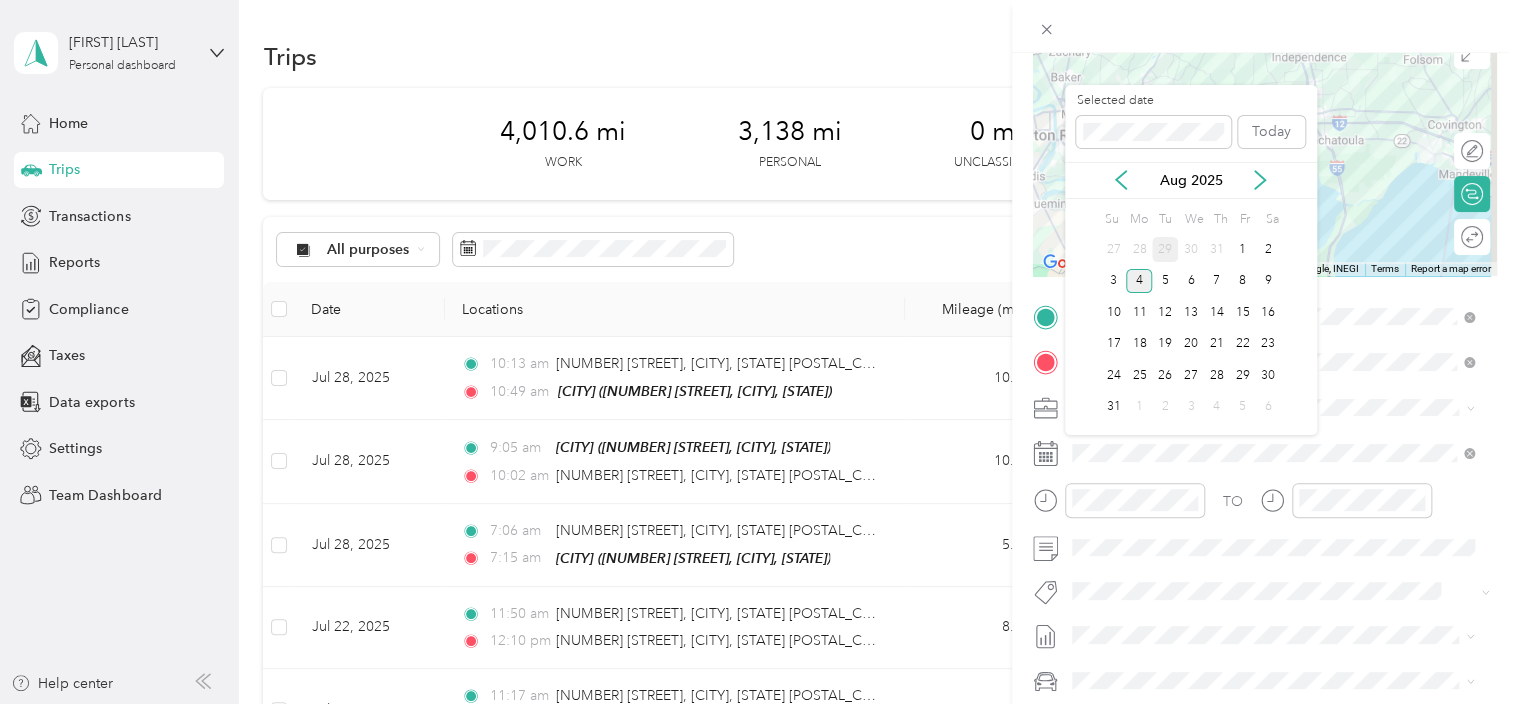 click on "29" at bounding box center (1165, 249) 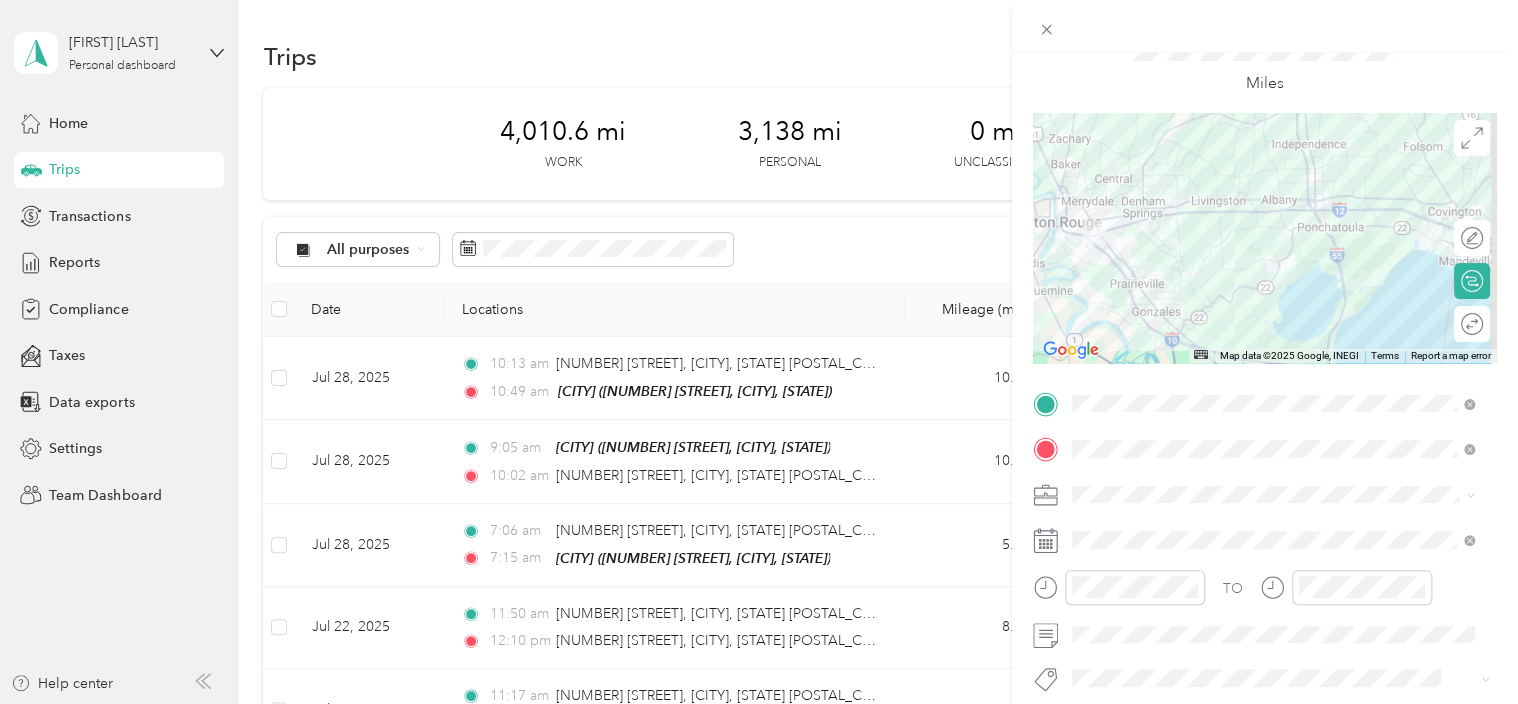 scroll, scrollTop: 0, scrollLeft: 0, axis: both 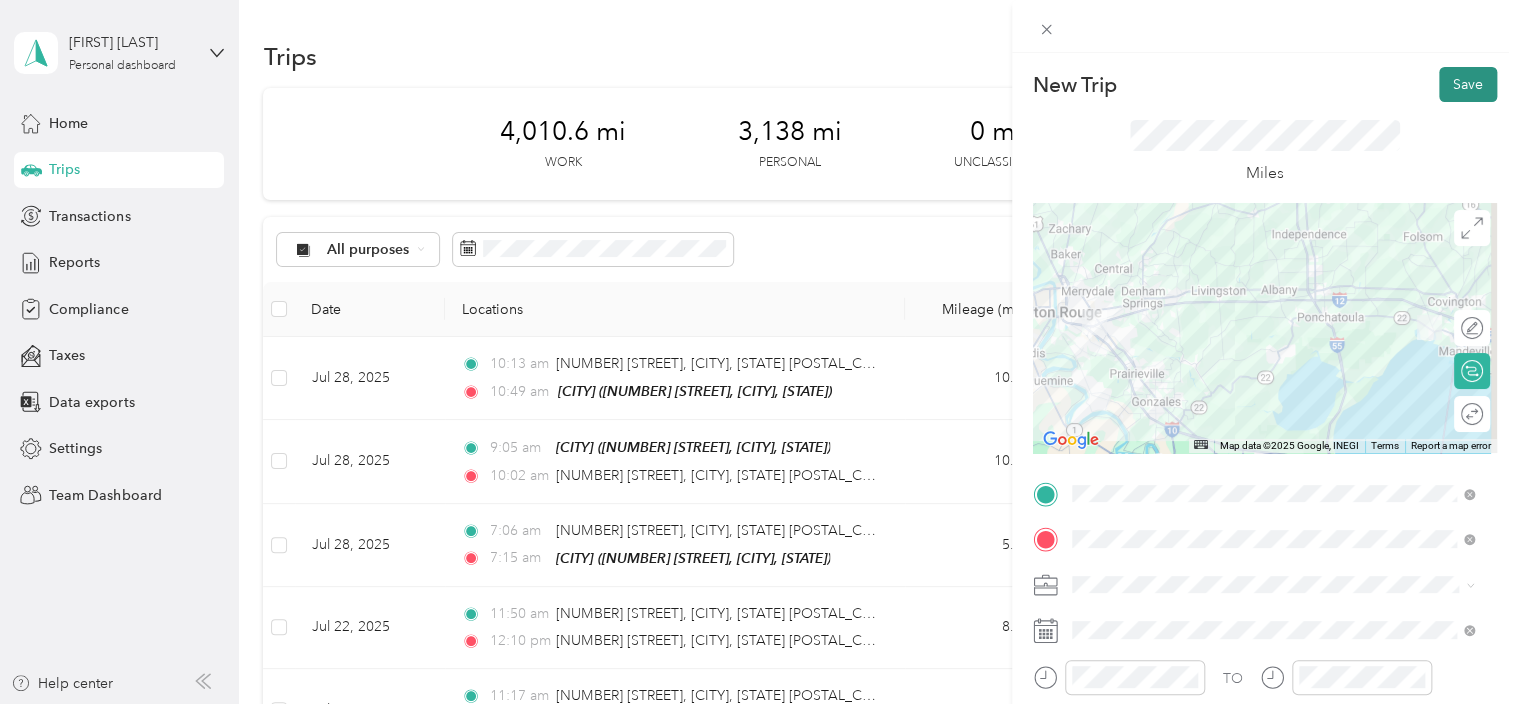 click on "Save" at bounding box center [1468, 84] 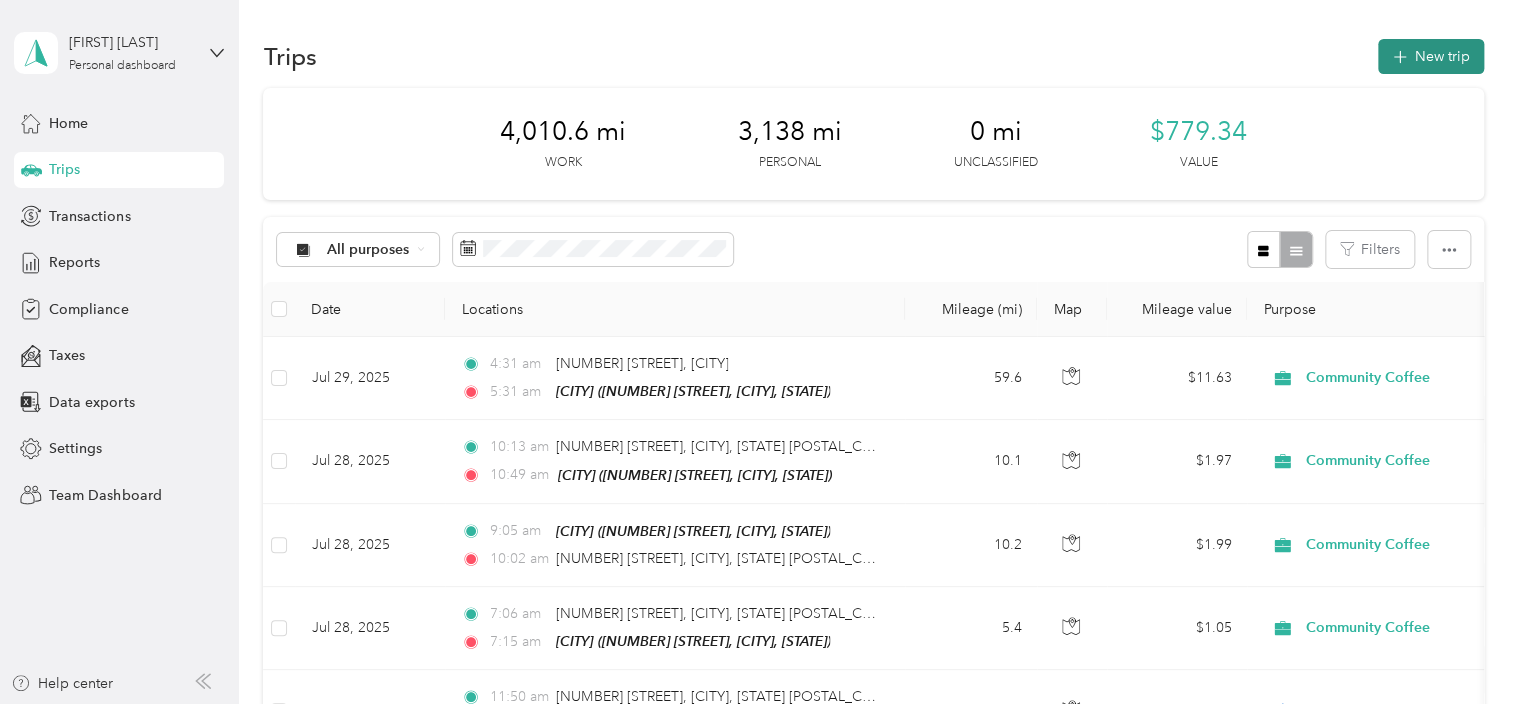 click on "New trip" at bounding box center [1431, 56] 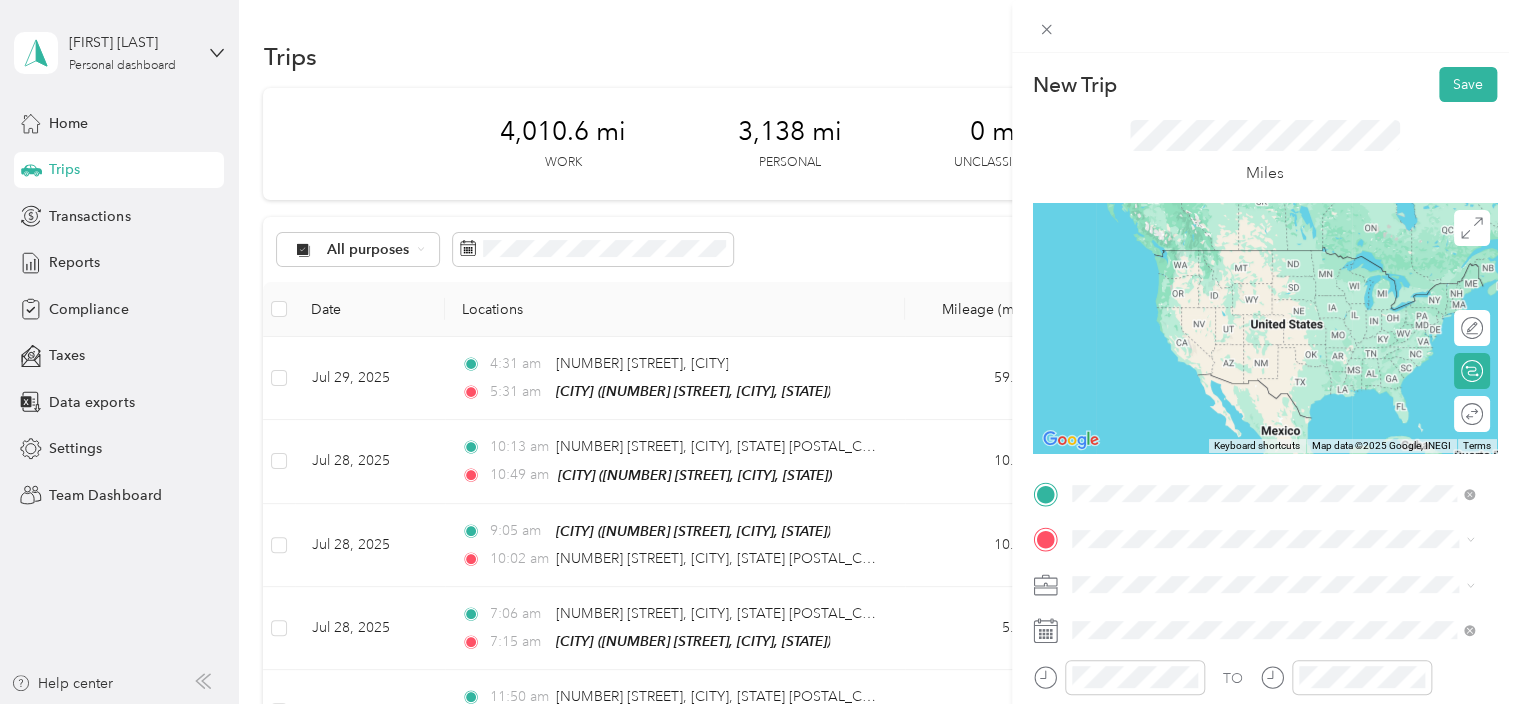 click on "TEAM [CITY] [NUMBER] [STREET], [POSTAL_CODE], [CITY], [STATE]" at bounding box center [1273, 273] 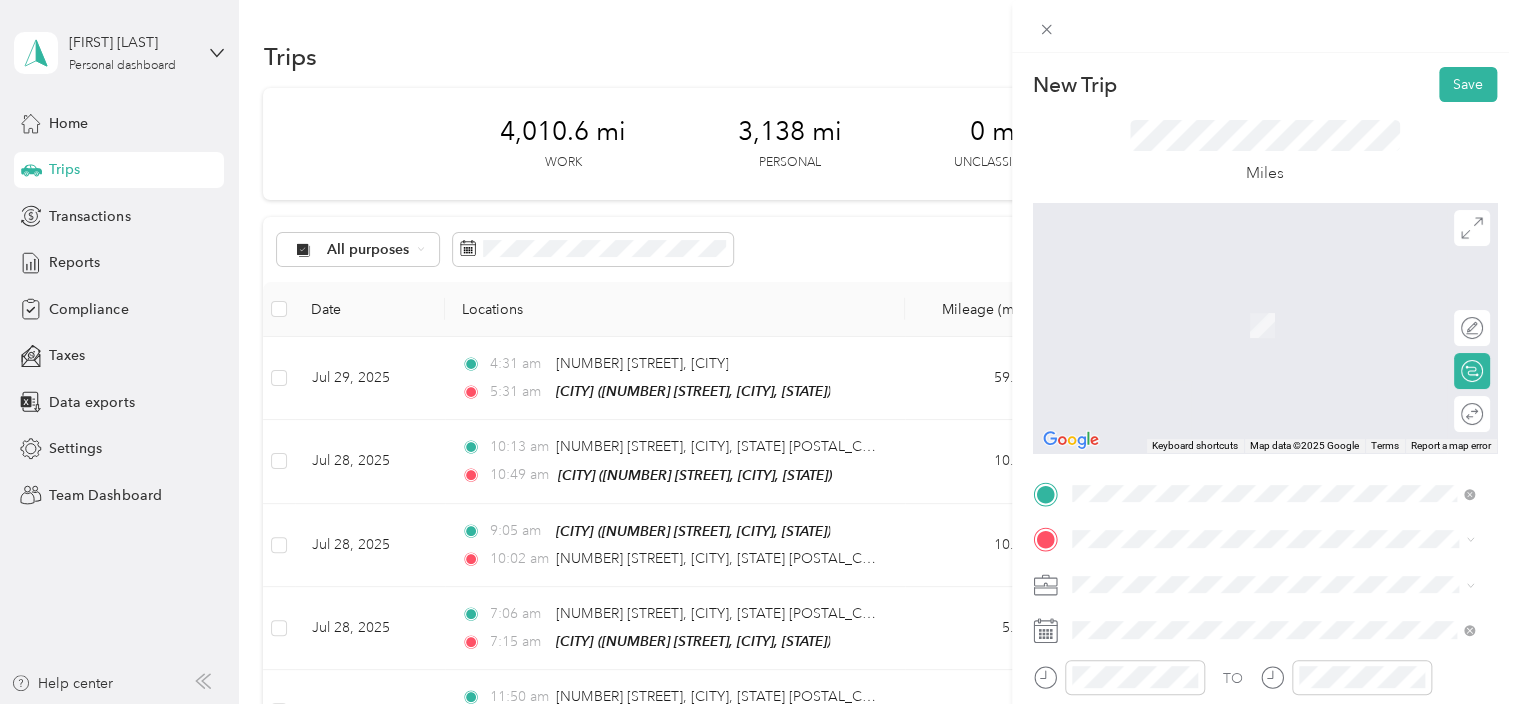 click on "[NUMBER] [STREET]
[CITY], [STATE] [POSTAL_CODE], [COUNTRY]" at bounding box center [1253, 293] 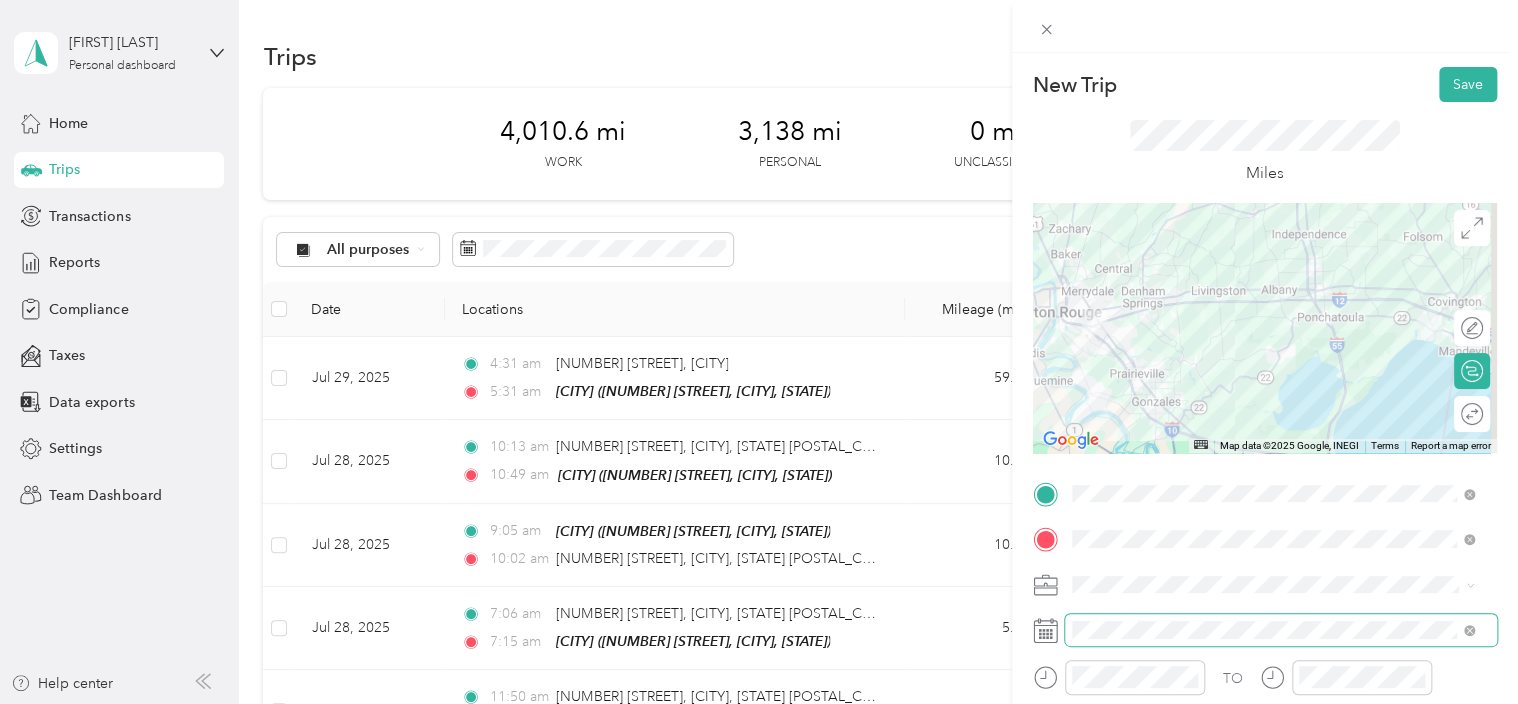 click at bounding box center [1281, 630] 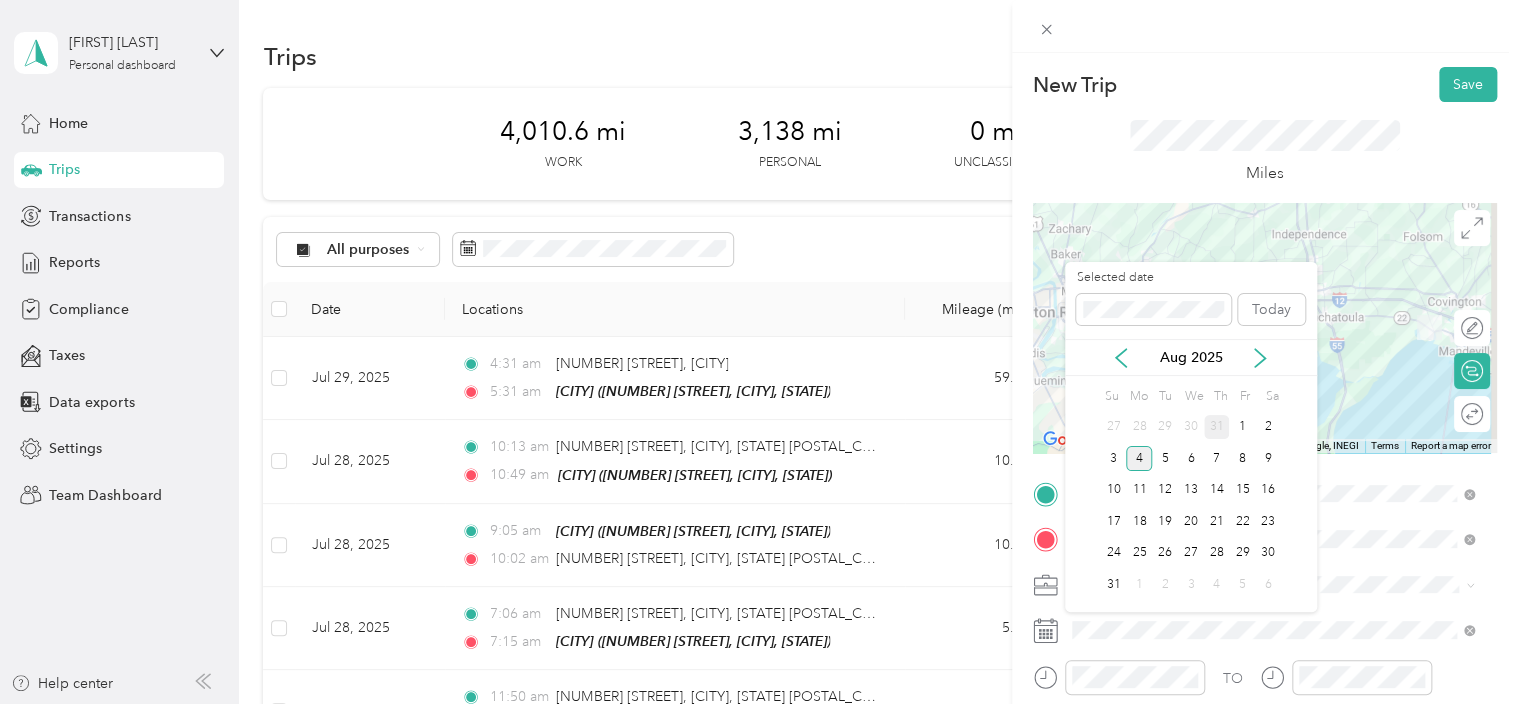 click on "31" at bounding box center [1217, 427] 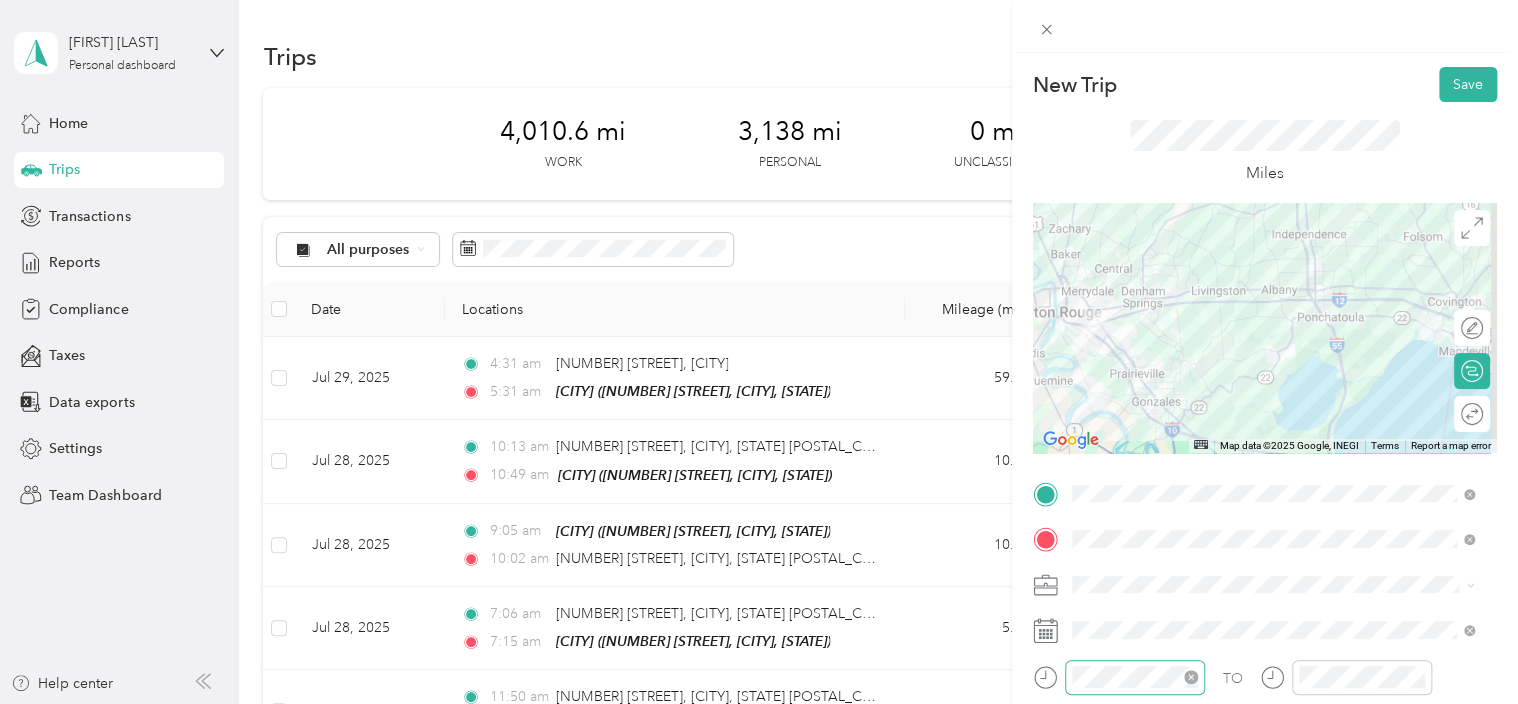 click 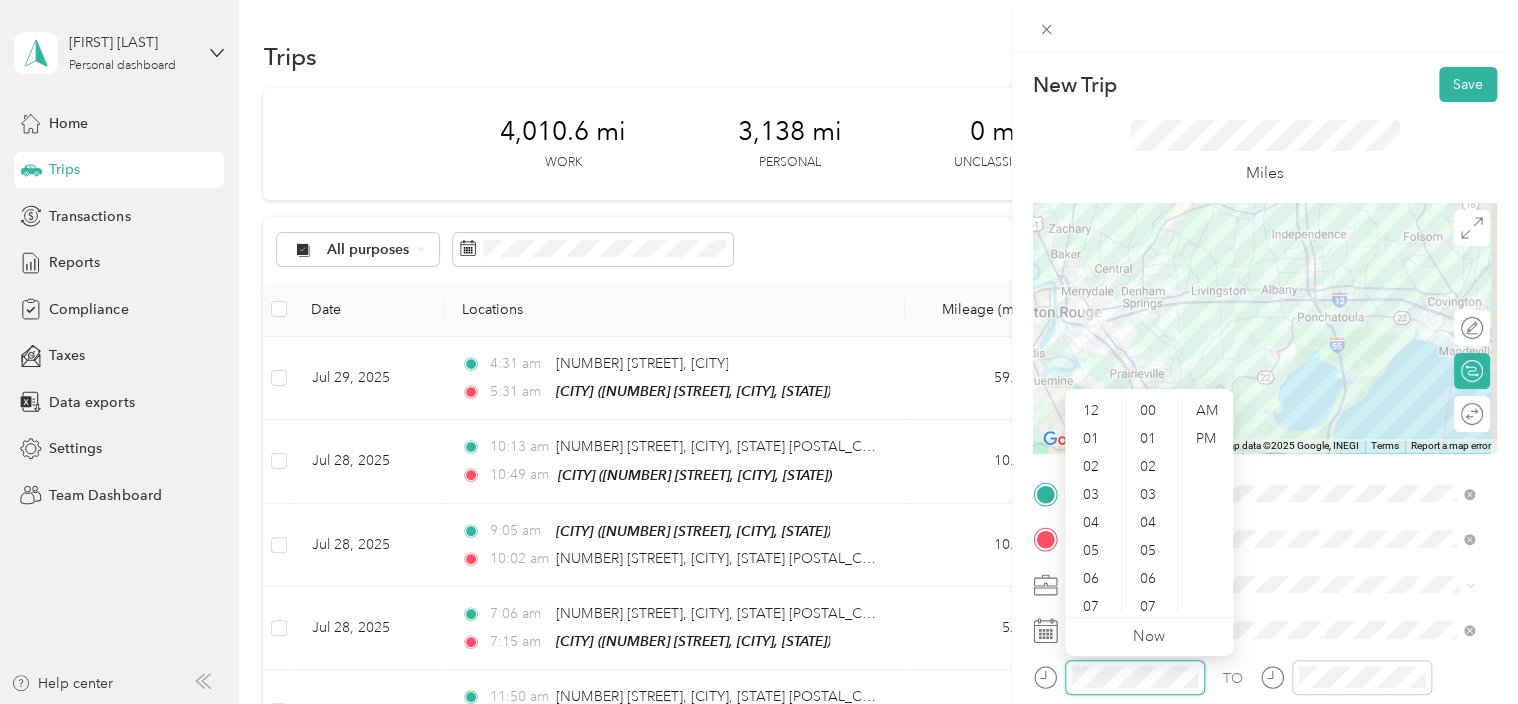 scroll, scrollTop: 112, scrollLeft: 0, axis: vertical 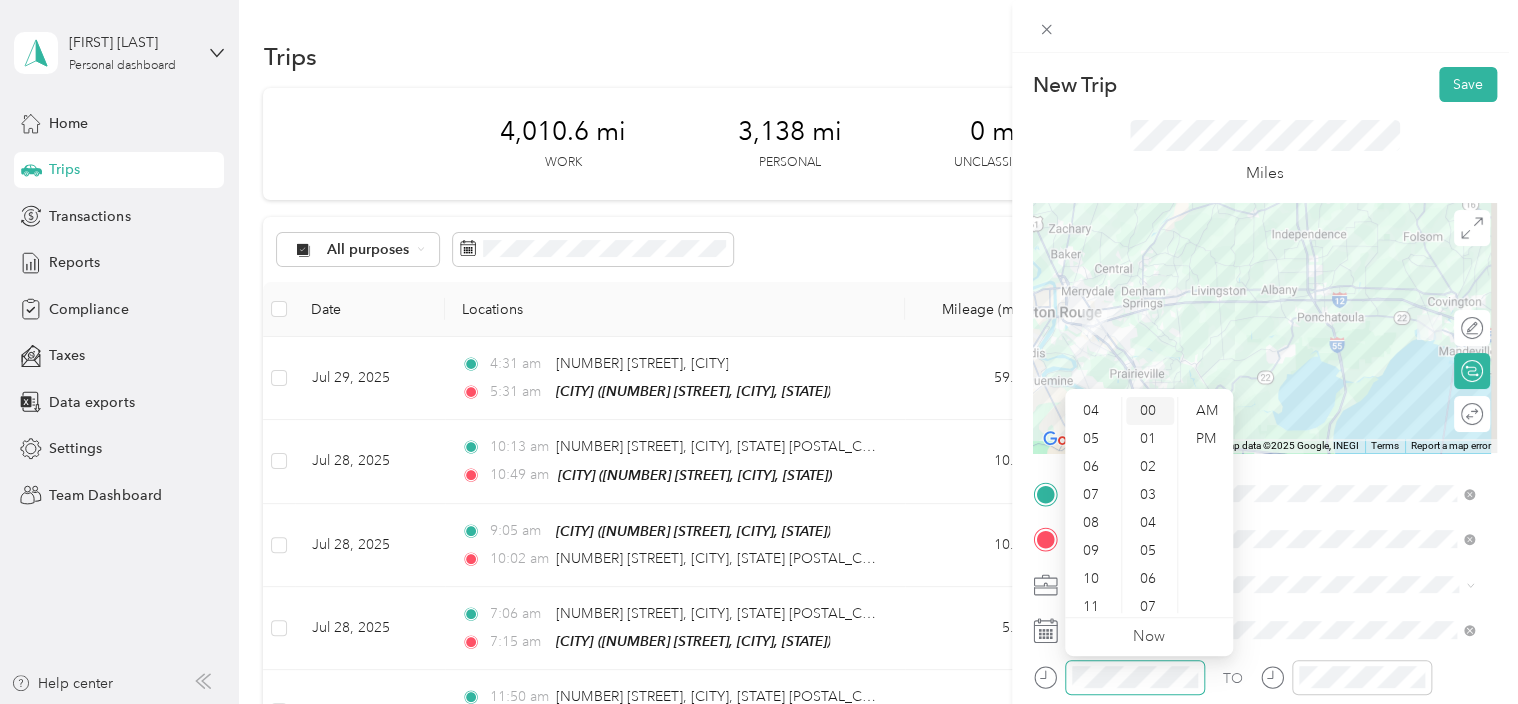 click on "00" at bounding box center (1150, 411) 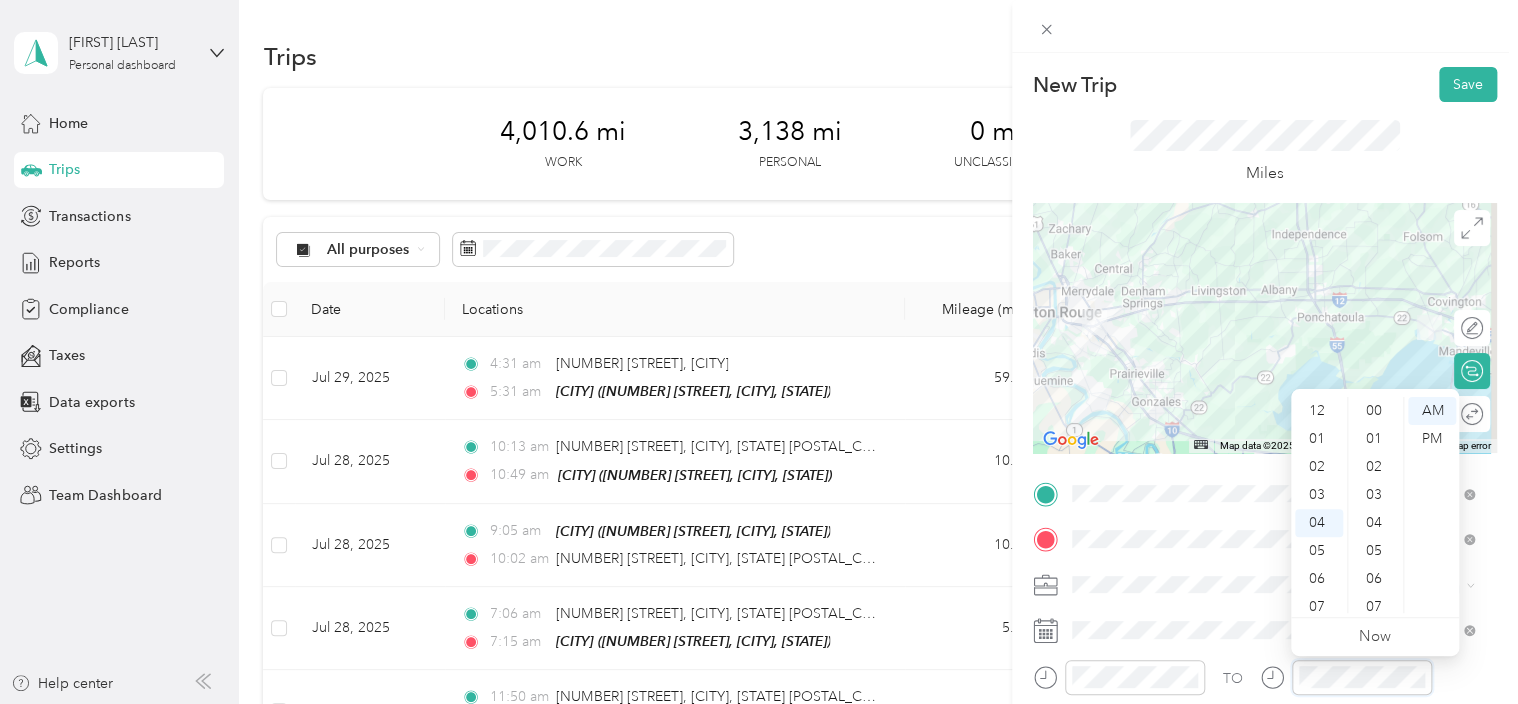 scroll, scrollTop: 112, scrollLeft: 0, axis: vertical 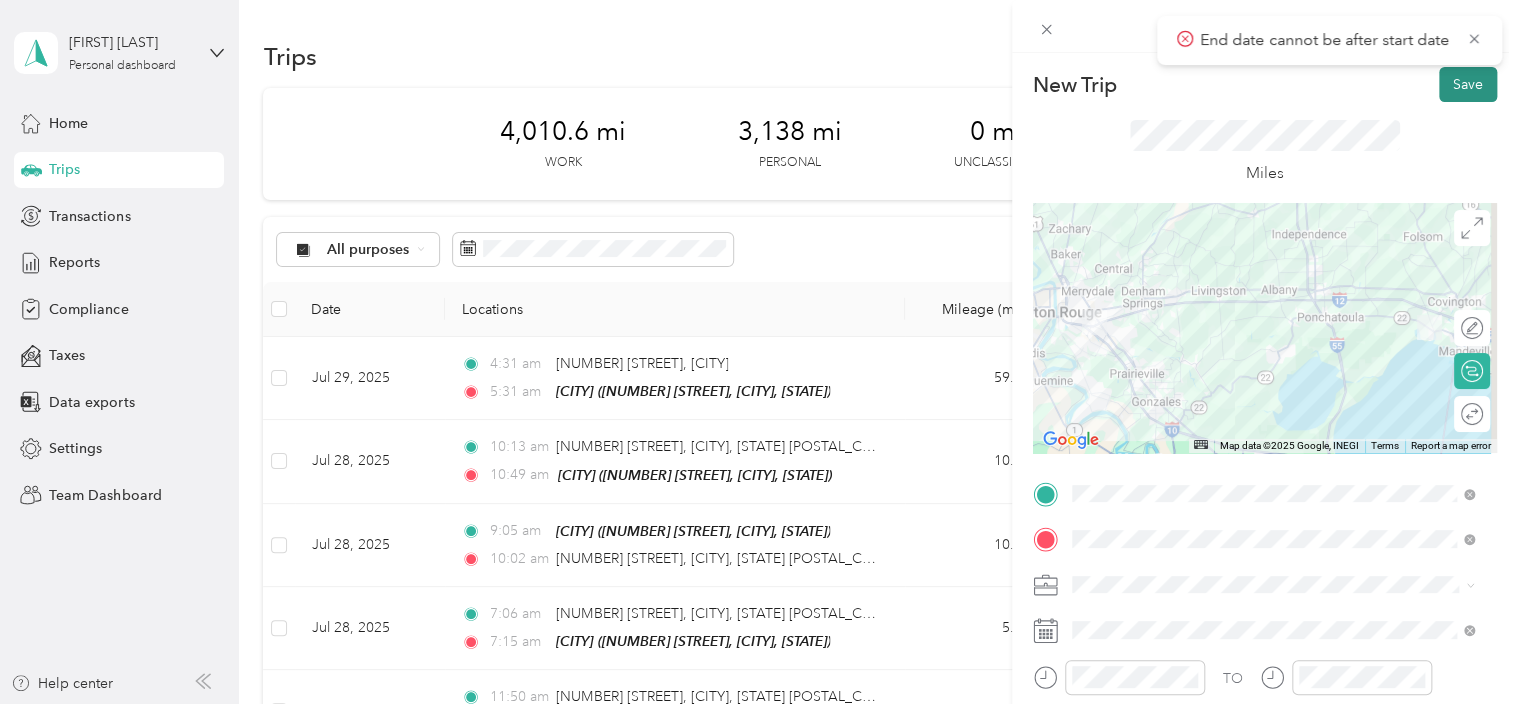 click on "Save" at bounding box center (1468, 84) 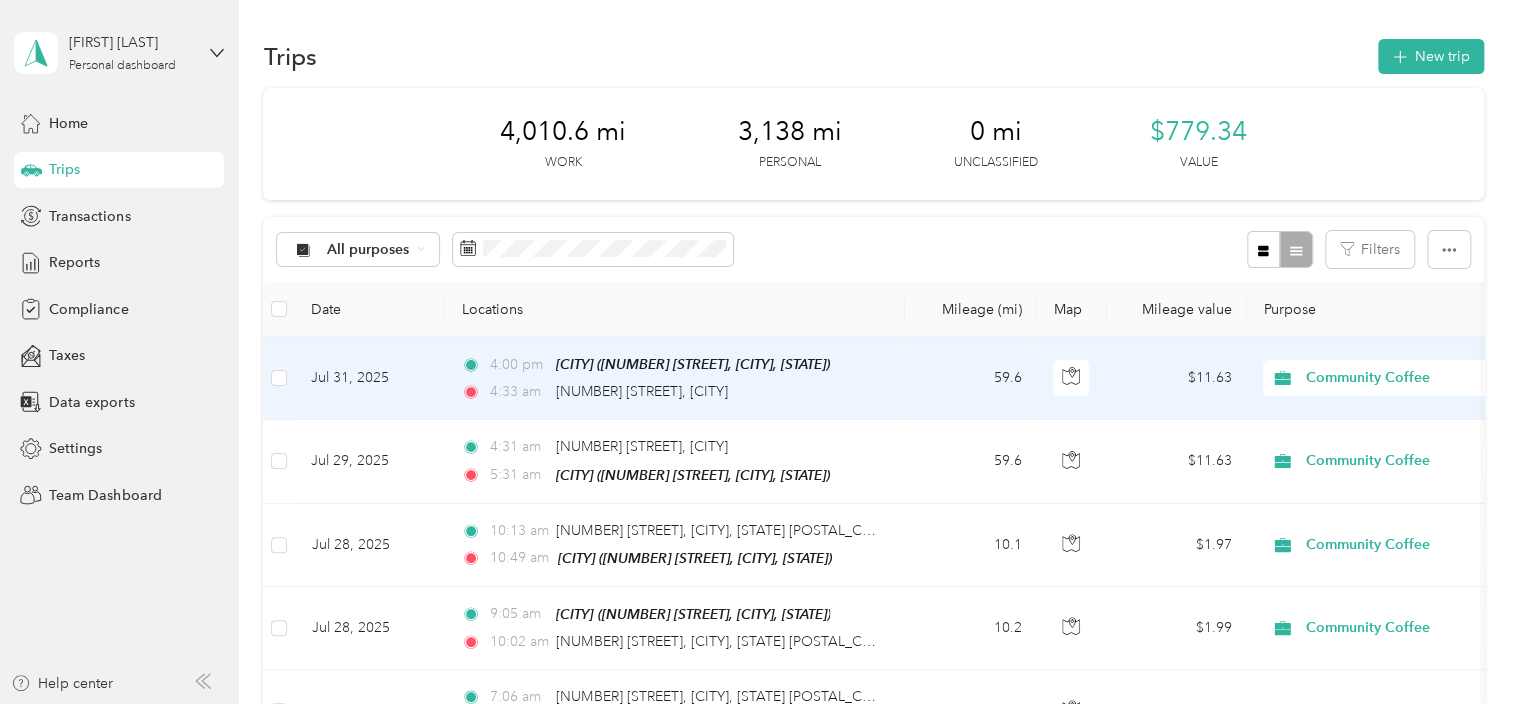 click on "59.6" at bounding box center (971, 378) 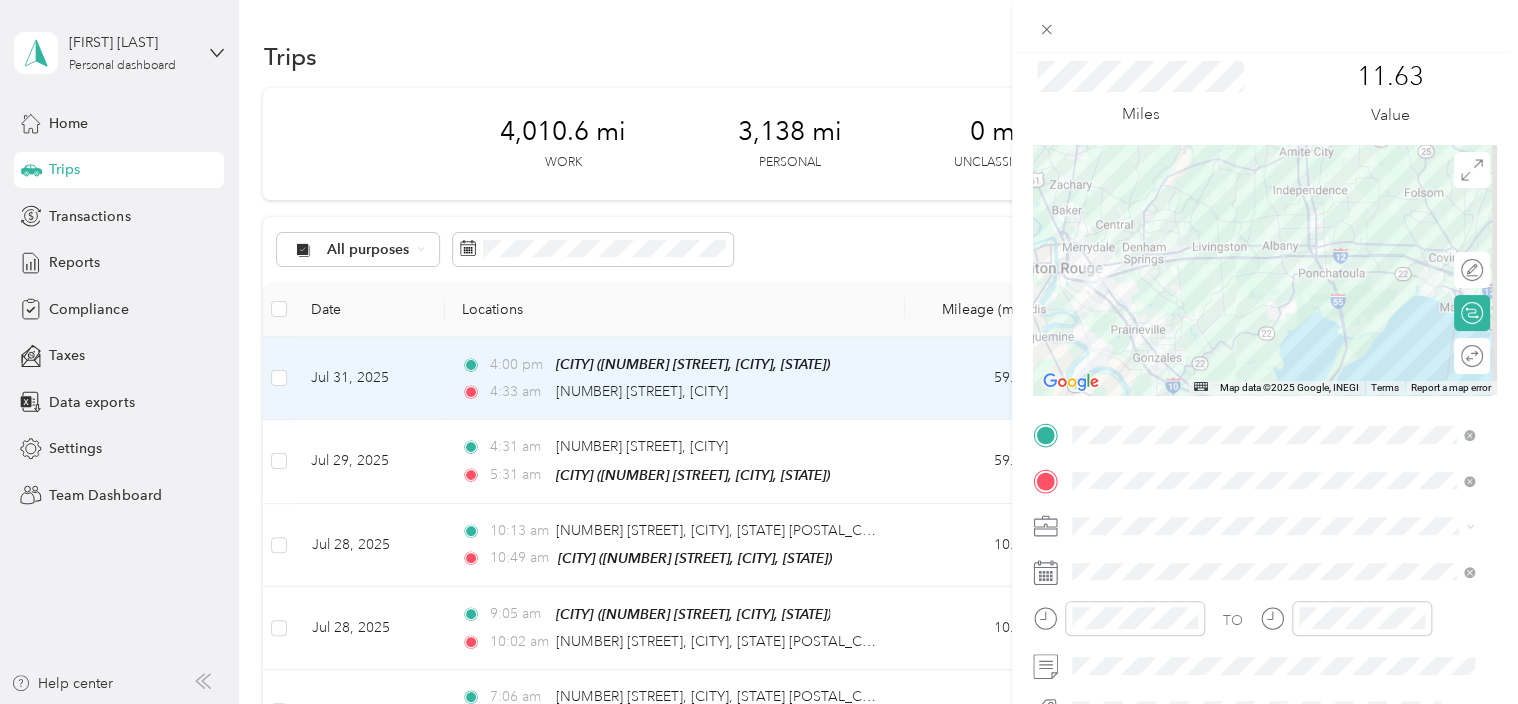 scroll, scrollTop: 144, scrollLeft: 0, axis: vertical 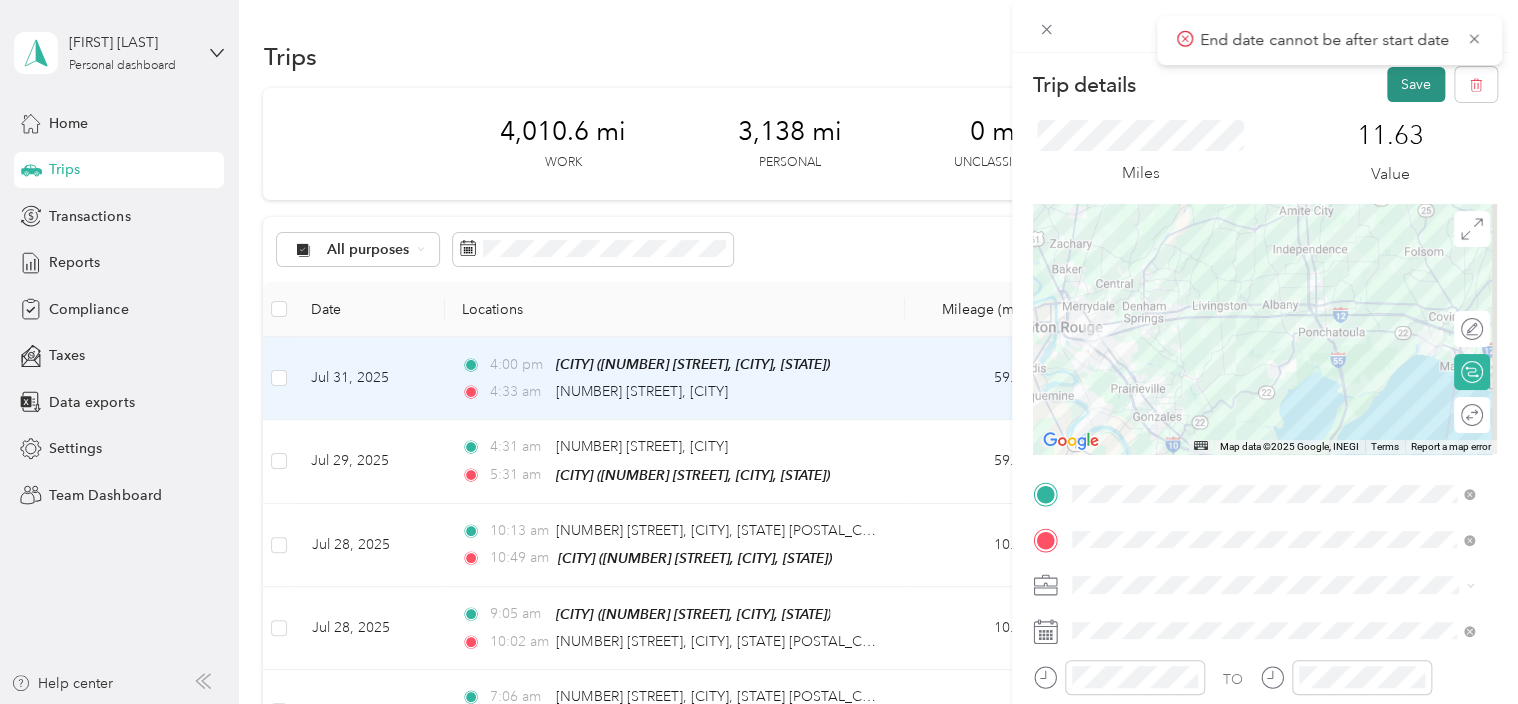 click on "Save" at bounding box center (1416, 84) 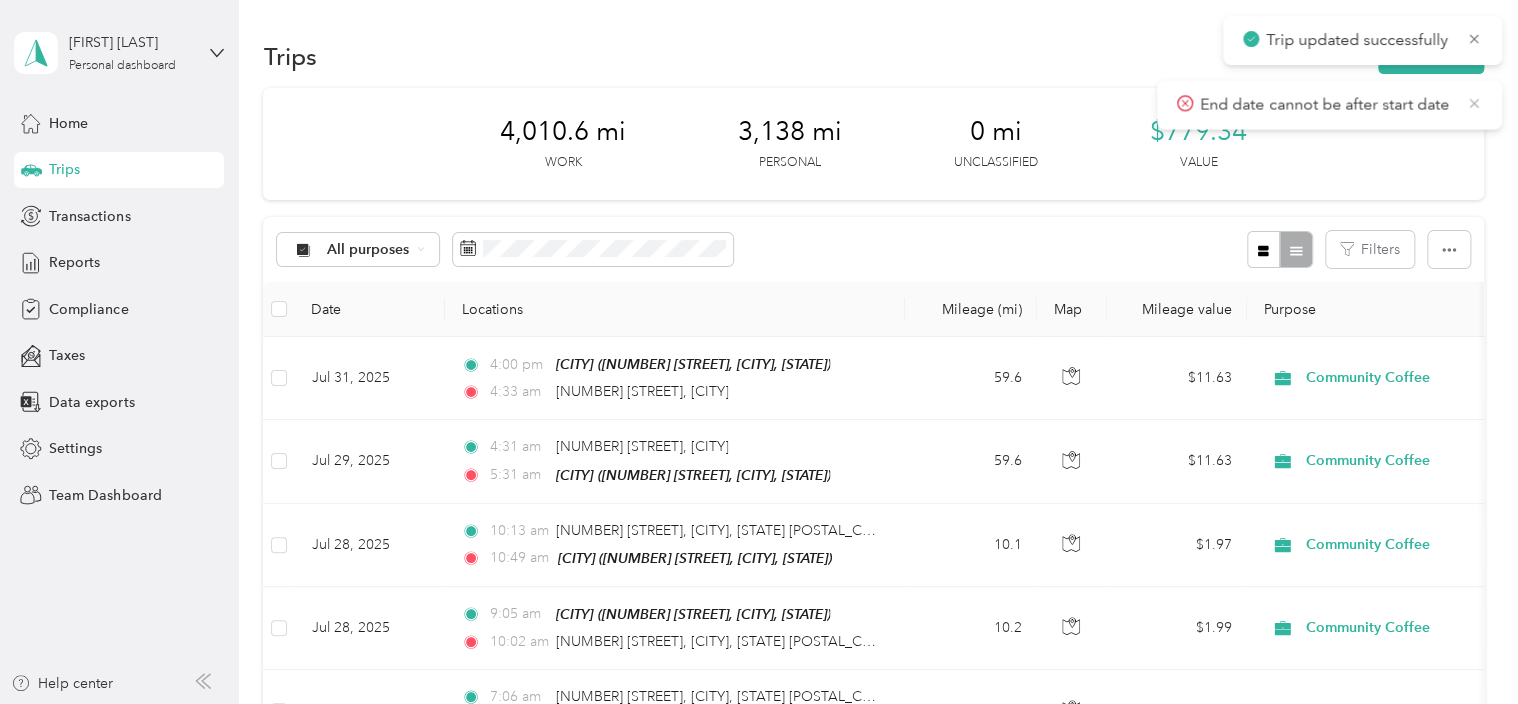 click 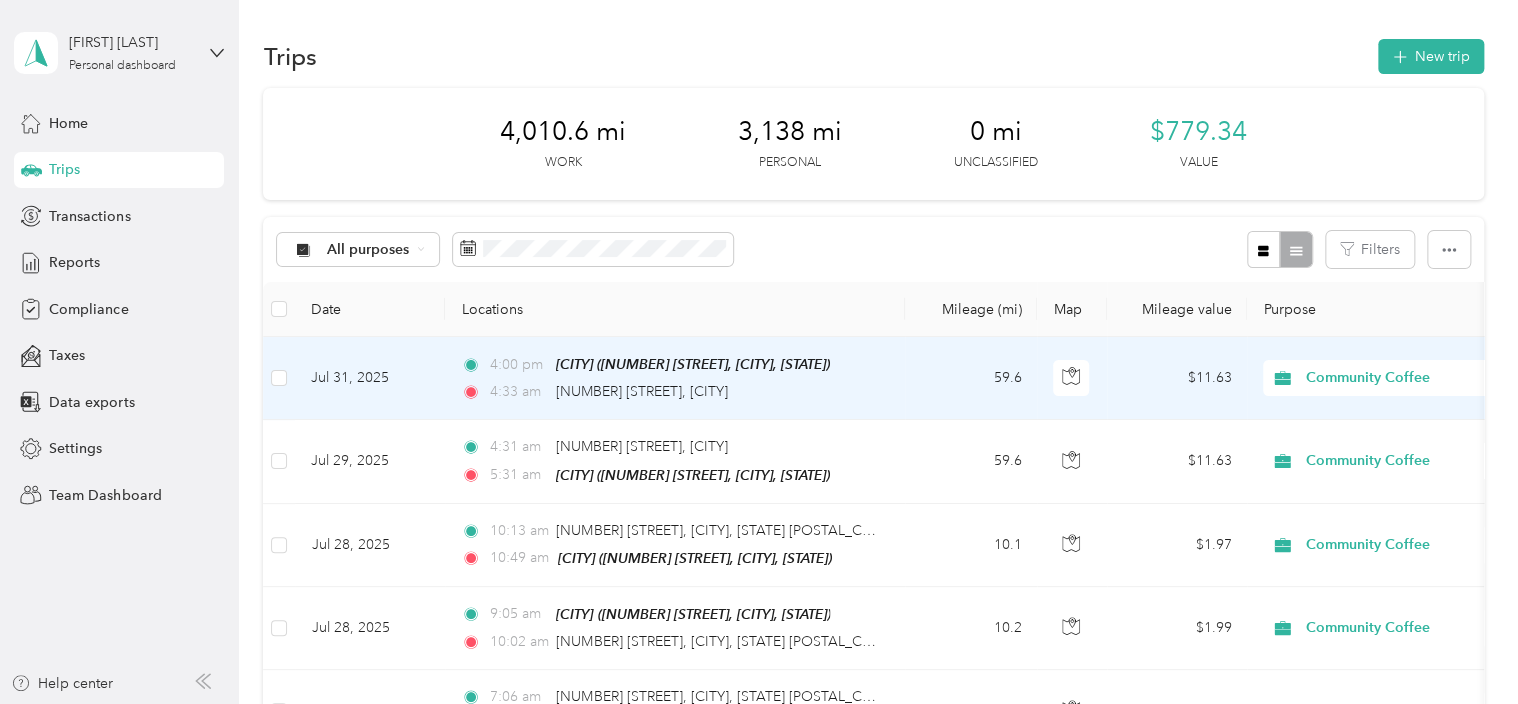 click on "59.6" at bounding box center (971, 378) 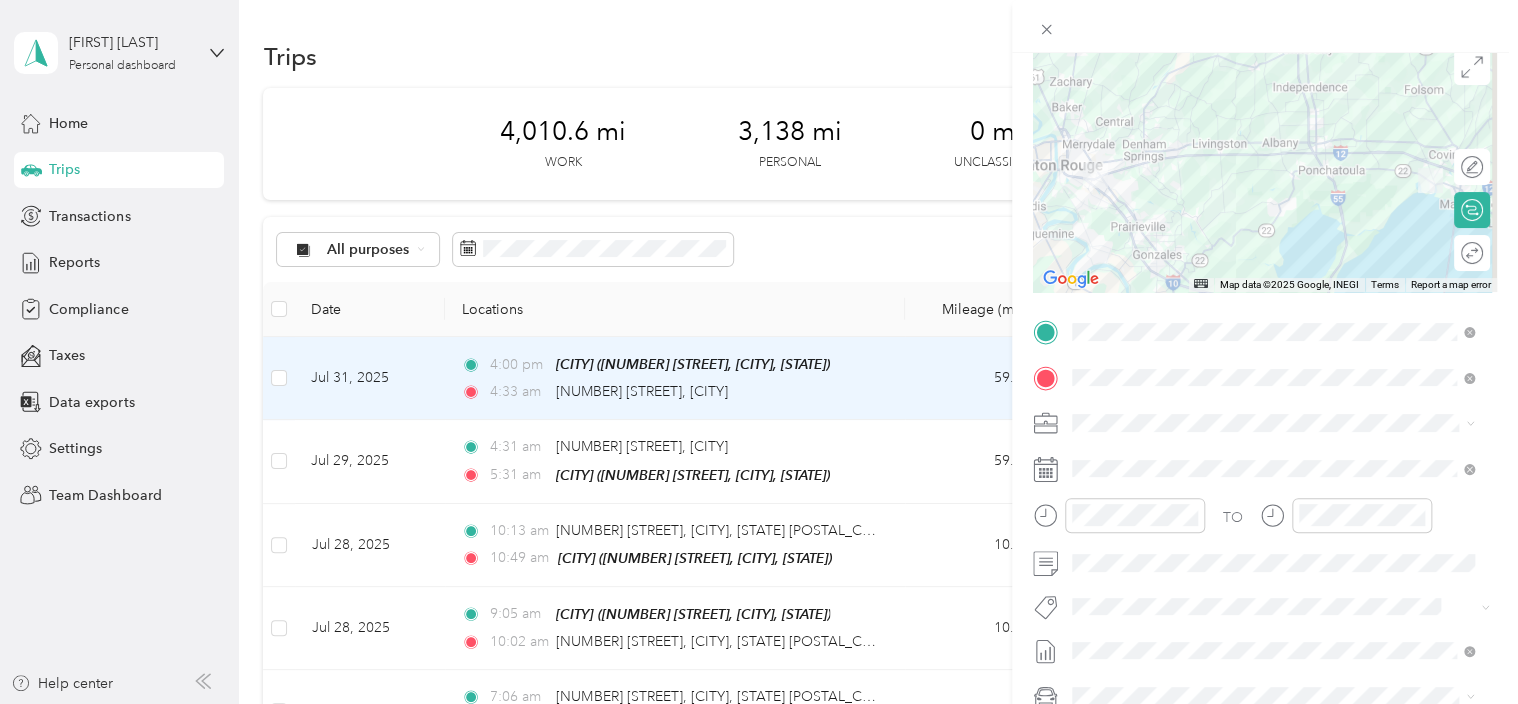 scroll, scrollTop: 176, scrollLeft: 0, axis: vertical 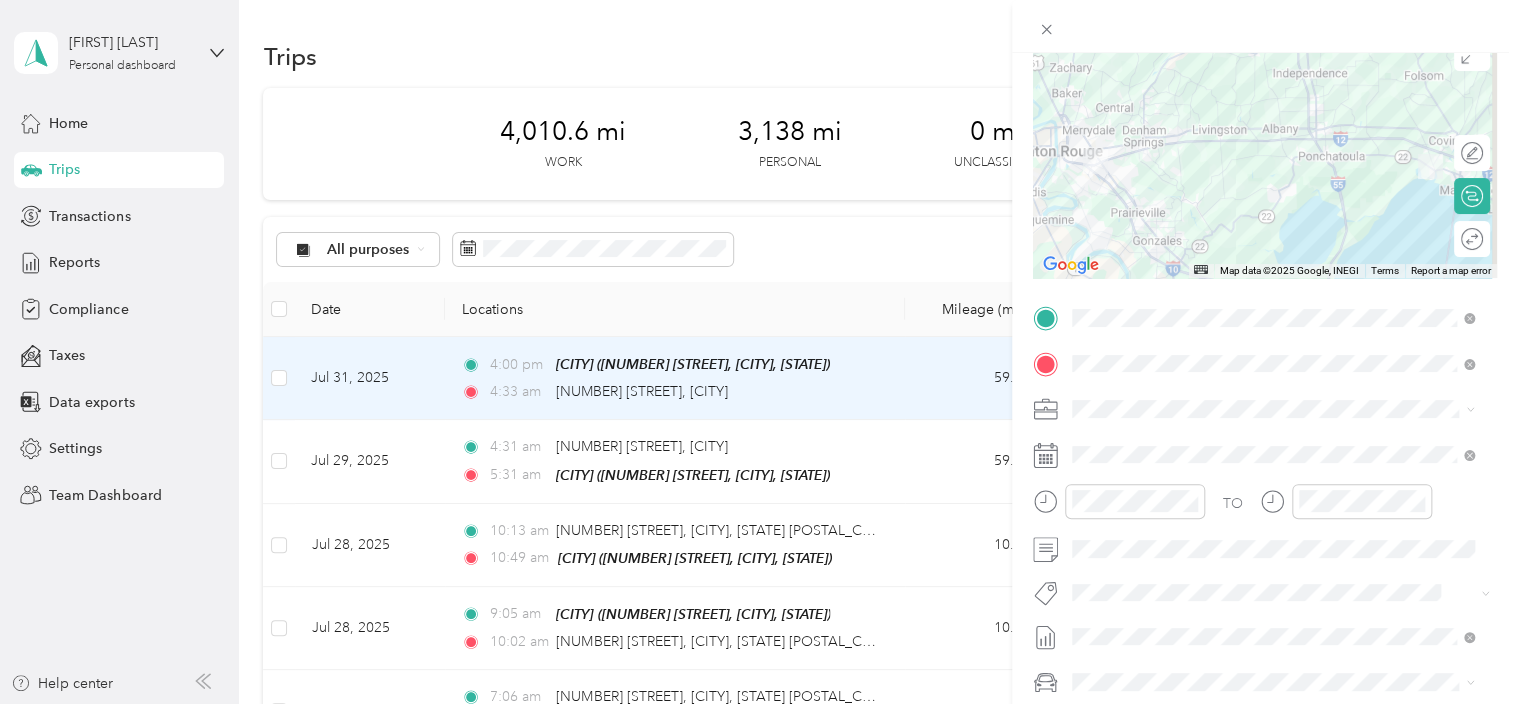 click 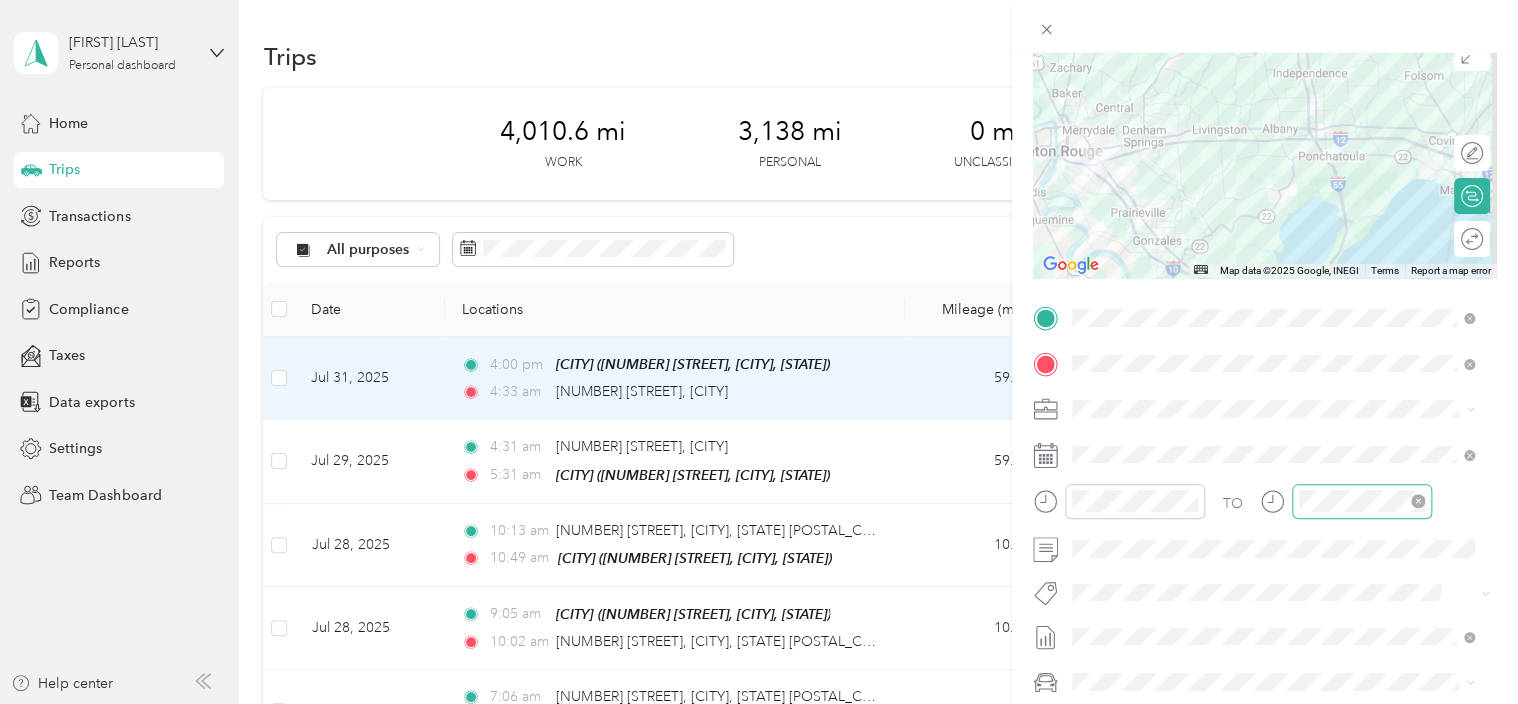 click 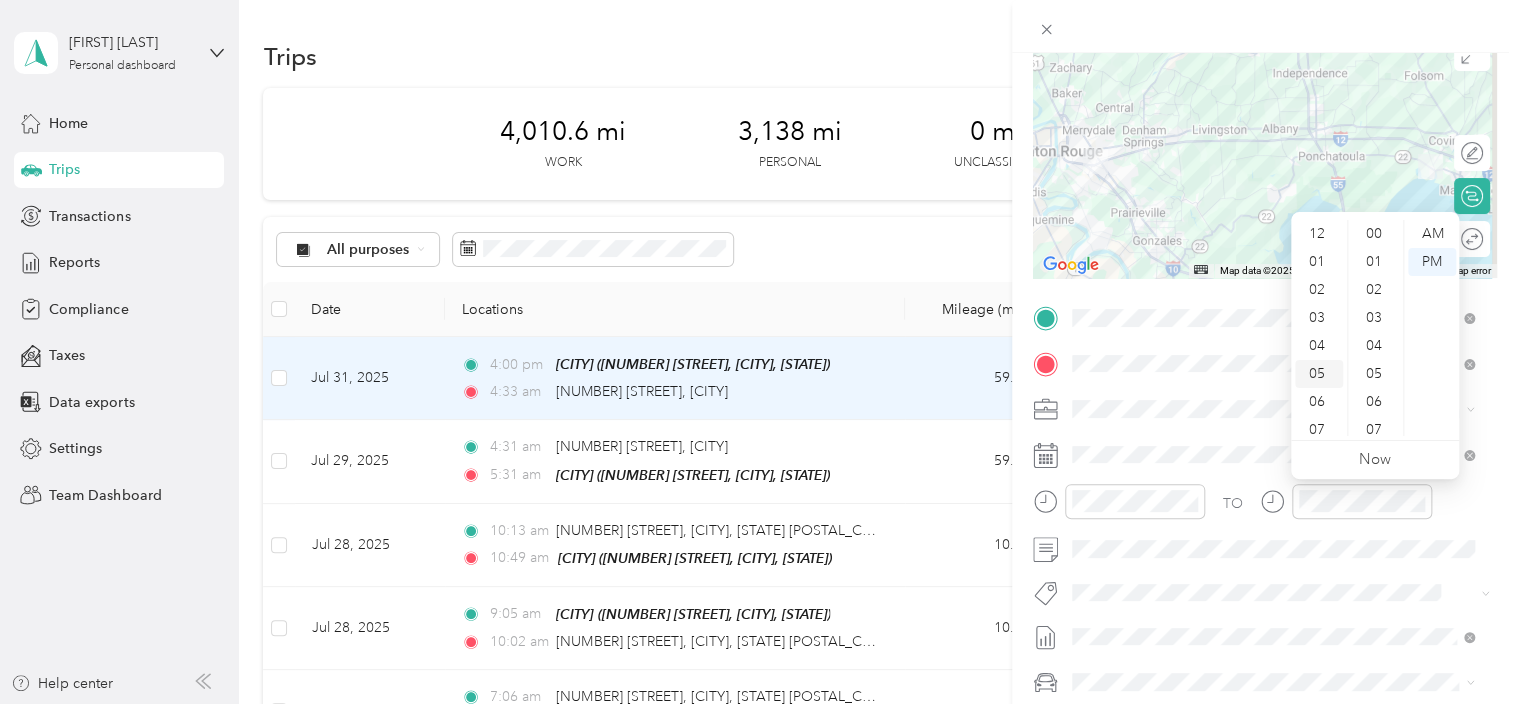 click on "05" at bounding box center (1319, 374) 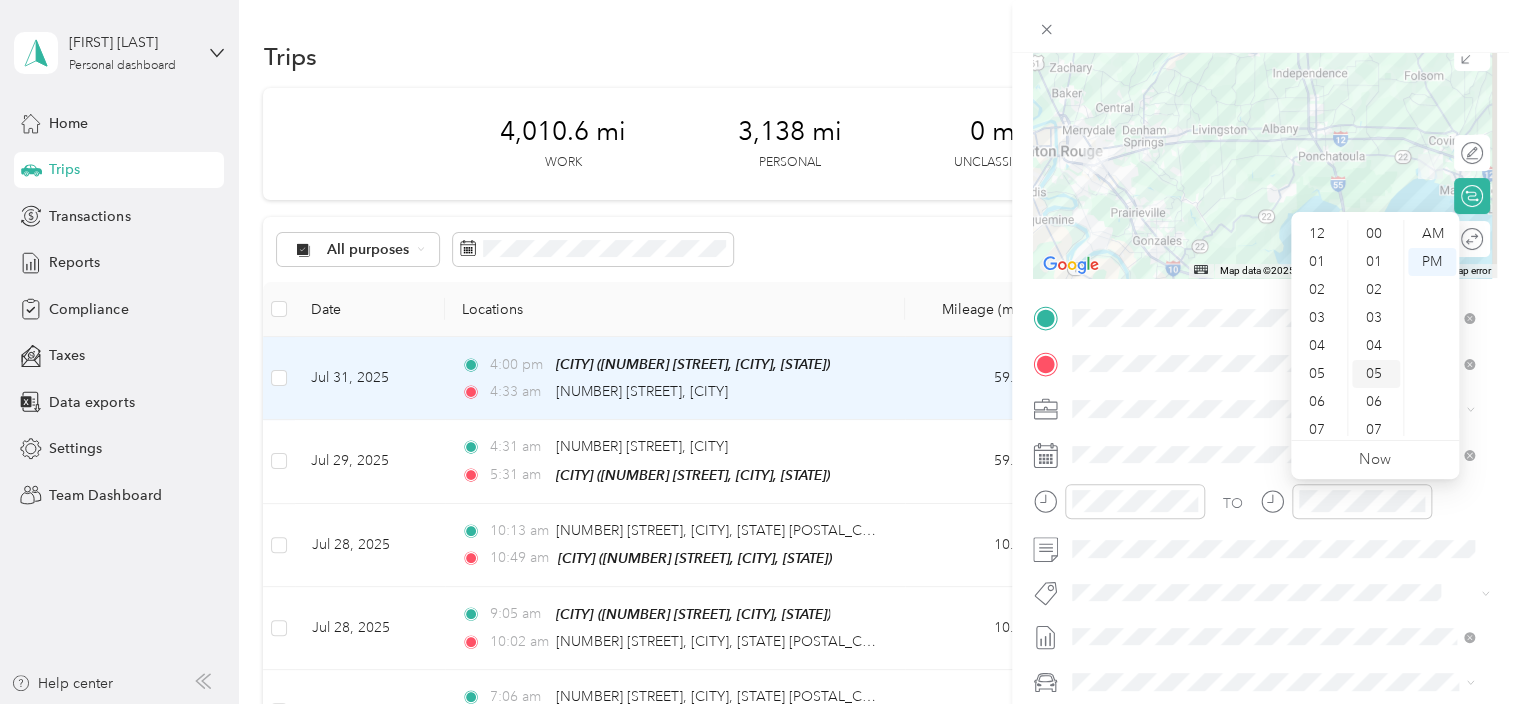 click on "05" at bounding box center [1376, 374] 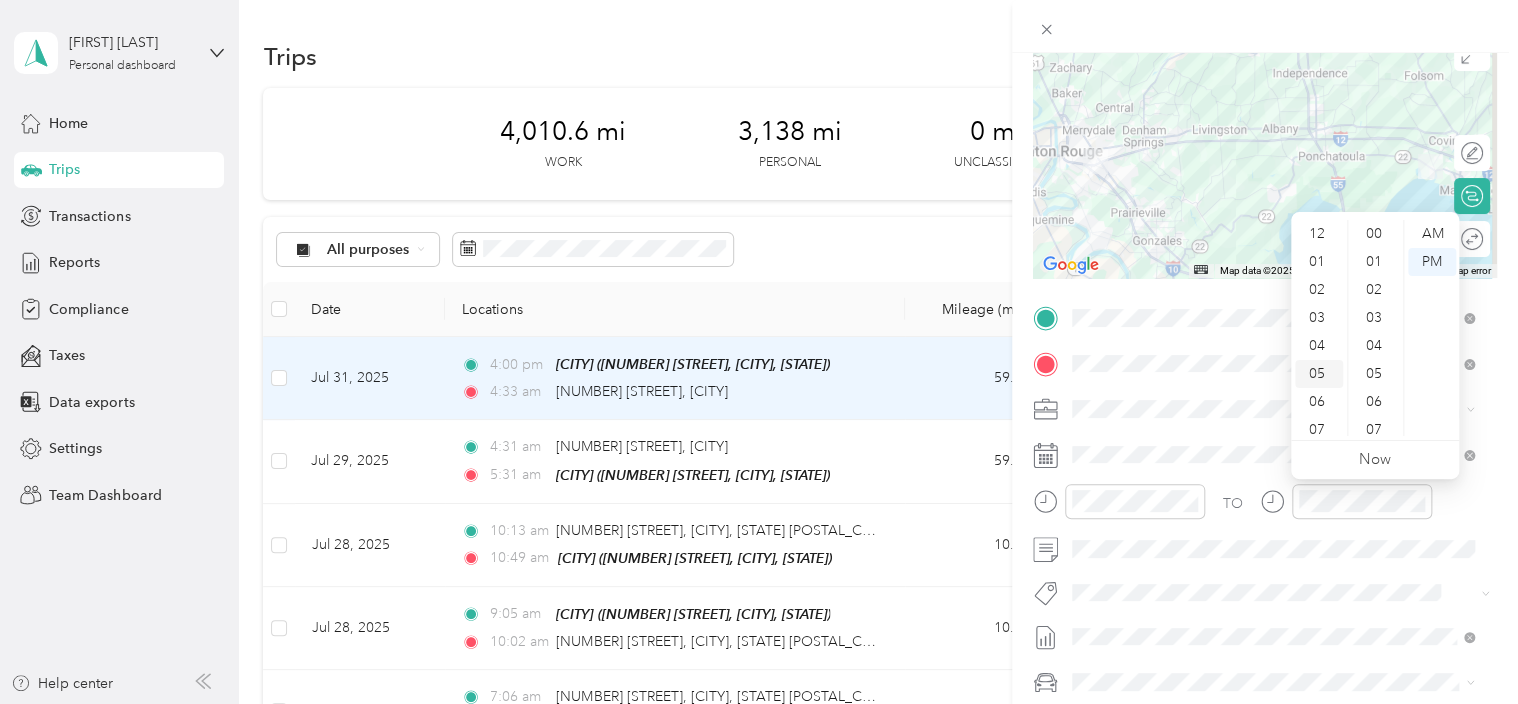 click on "05" at bounding box center [1319, 374] 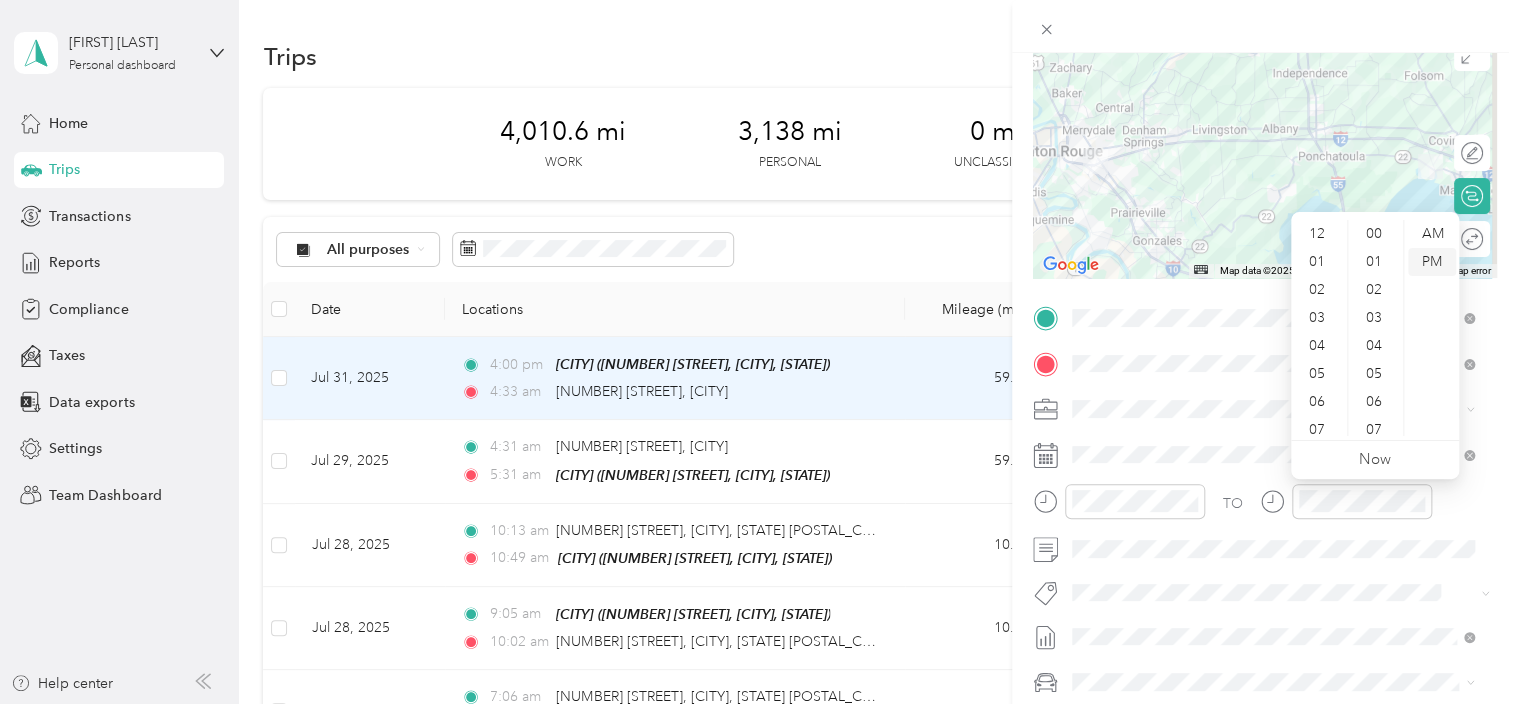 click on "PM" at bounding box center [1432, 262] 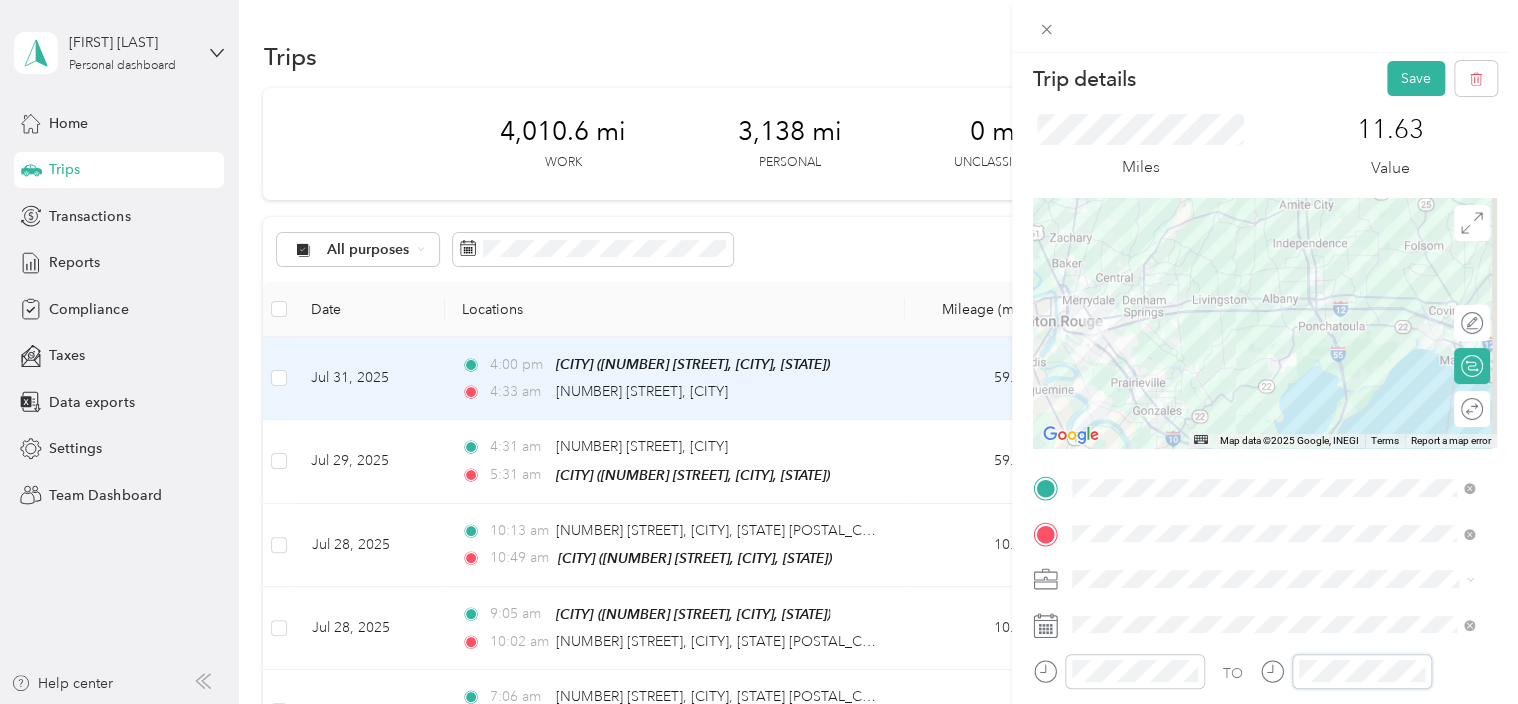 scroll, scrollTop: 0, scrollLeft: 0, axis: both 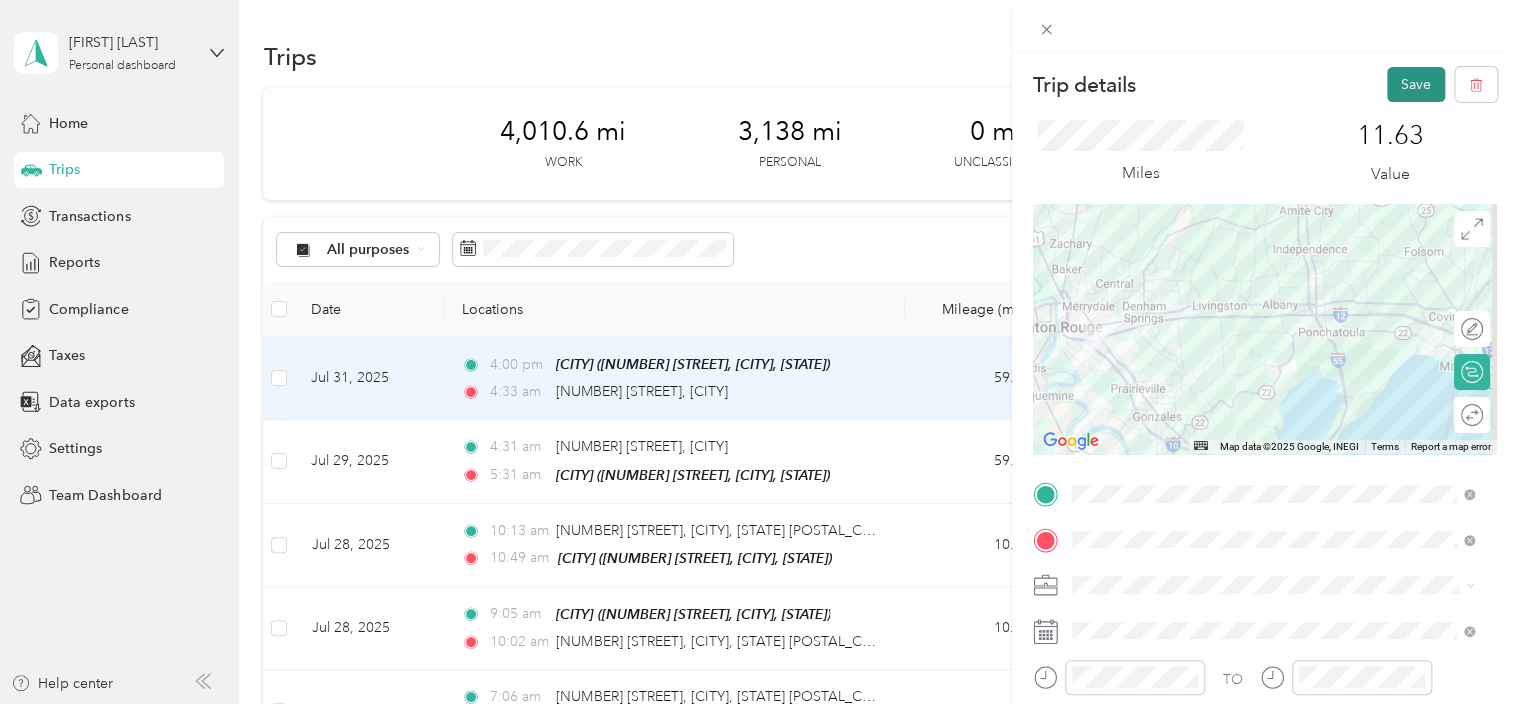 click on "Save" at bounding box center (1416, 84) 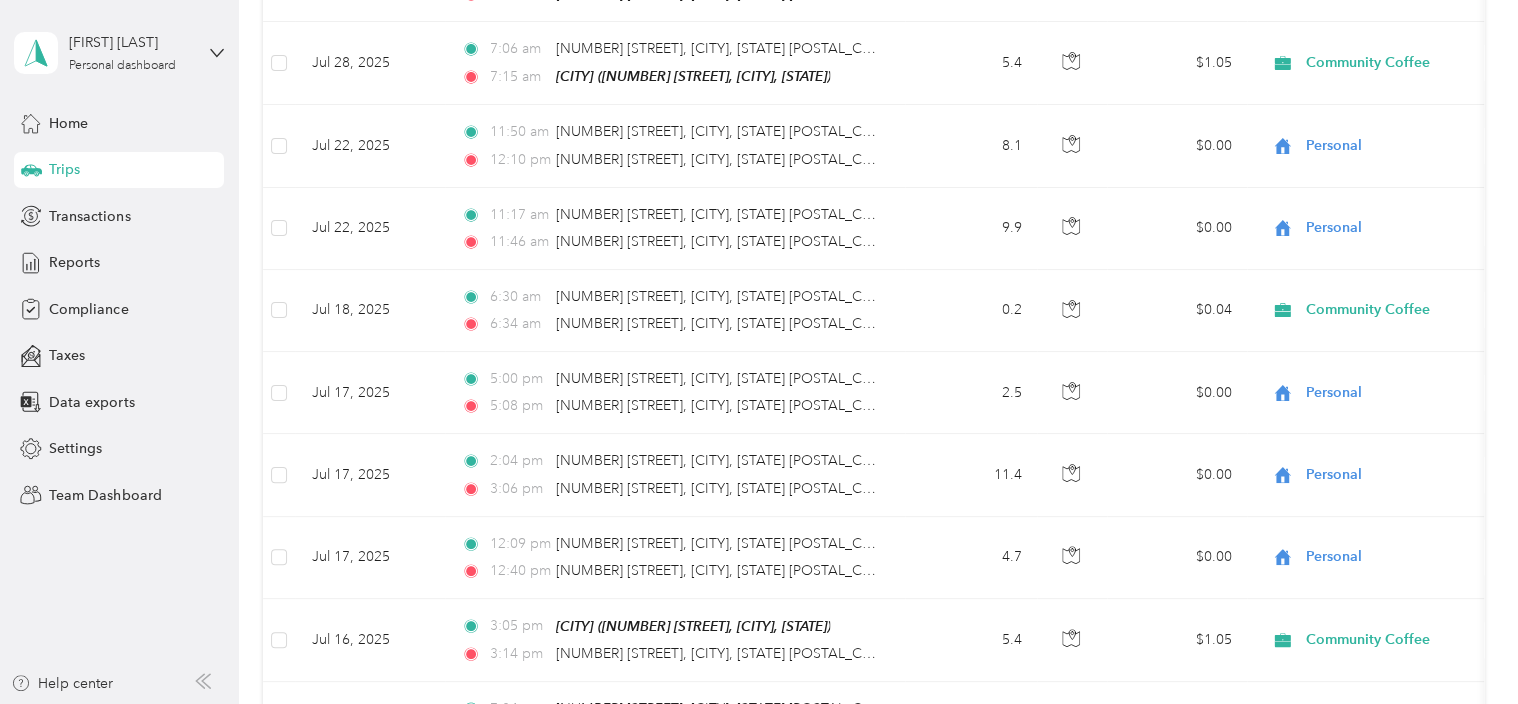 scroll, scrollTop: 415, scrollLeft: 0, axis: vertical 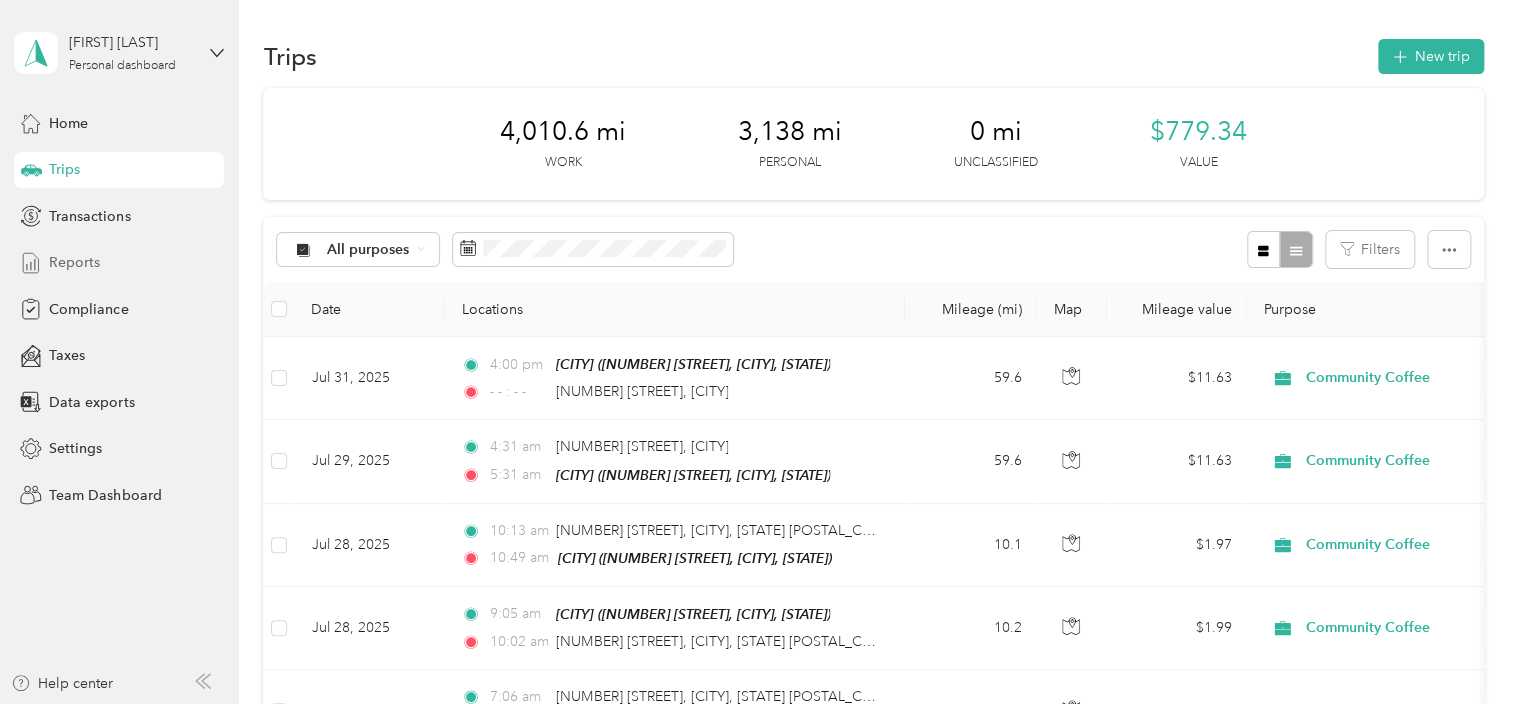 click on "Reports" at bounding box center (74, 262) 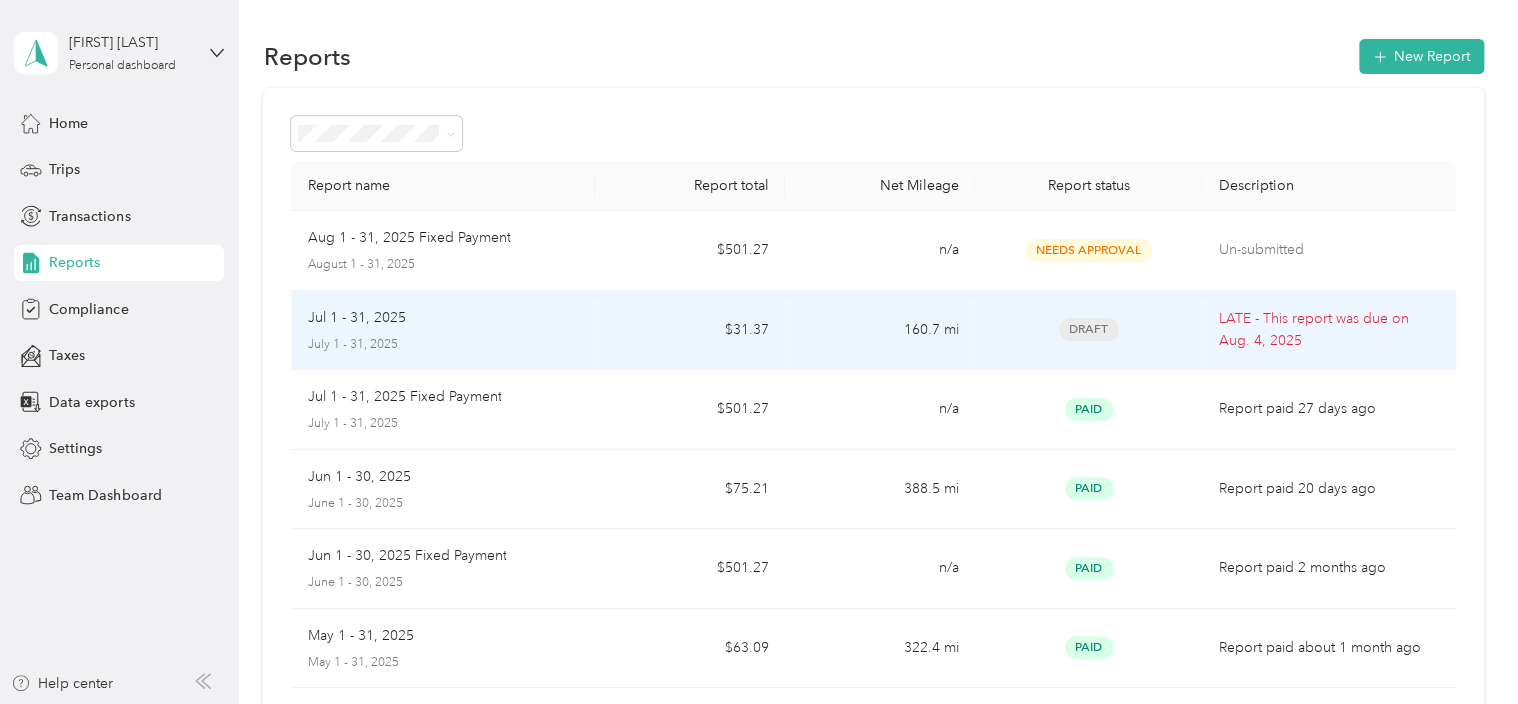 click on "$31.37" at bounding box center [690, 331] 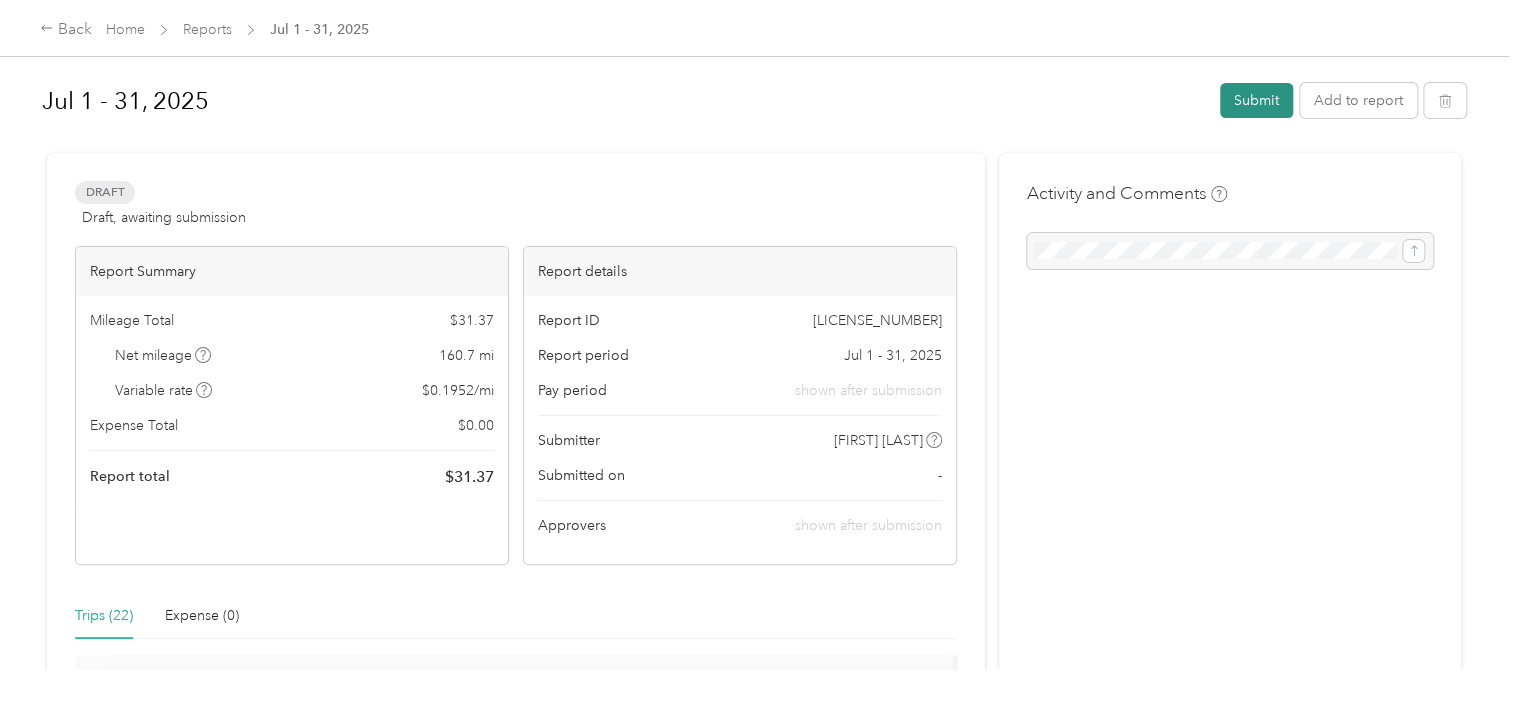 click on "Submit" at bounding box center (1256, 100) 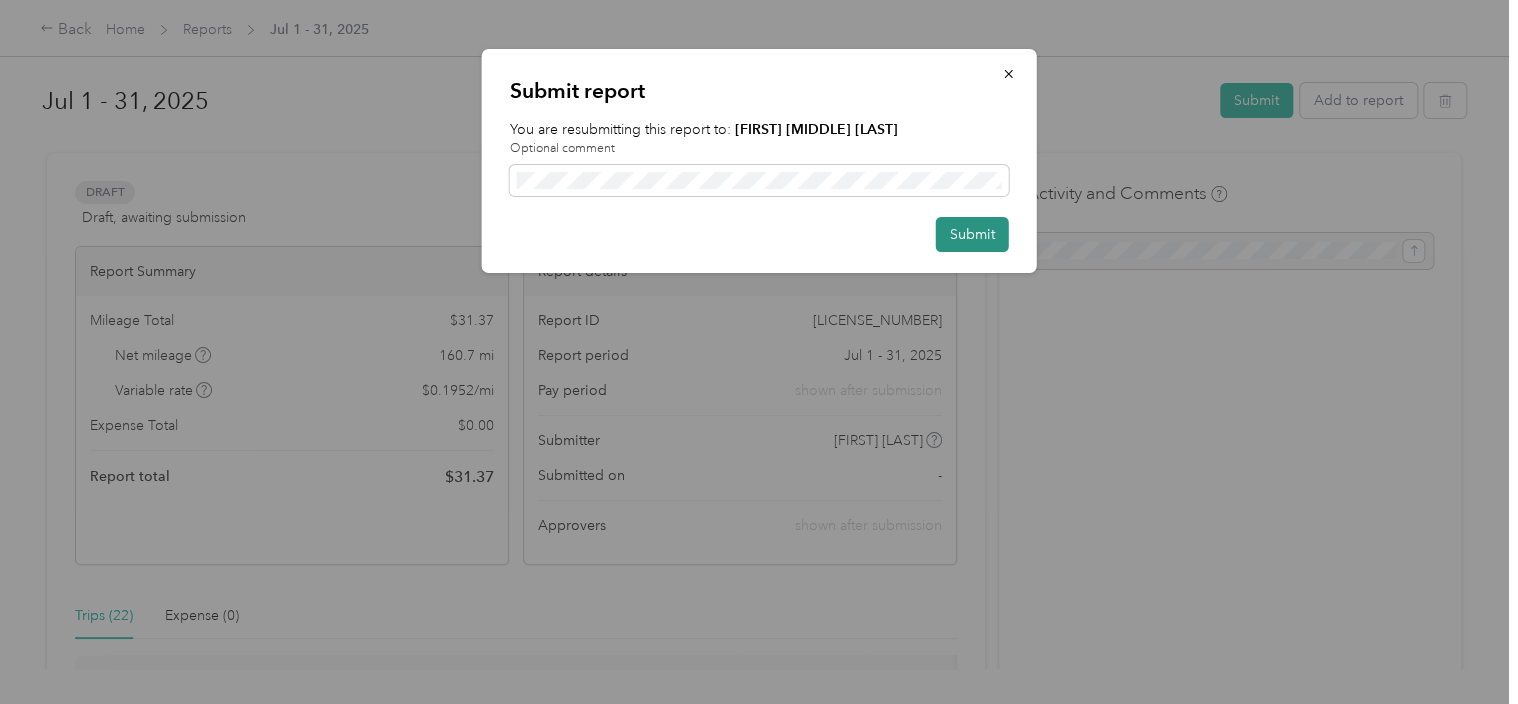 click on "Submit" at bounding box center (972, 234) 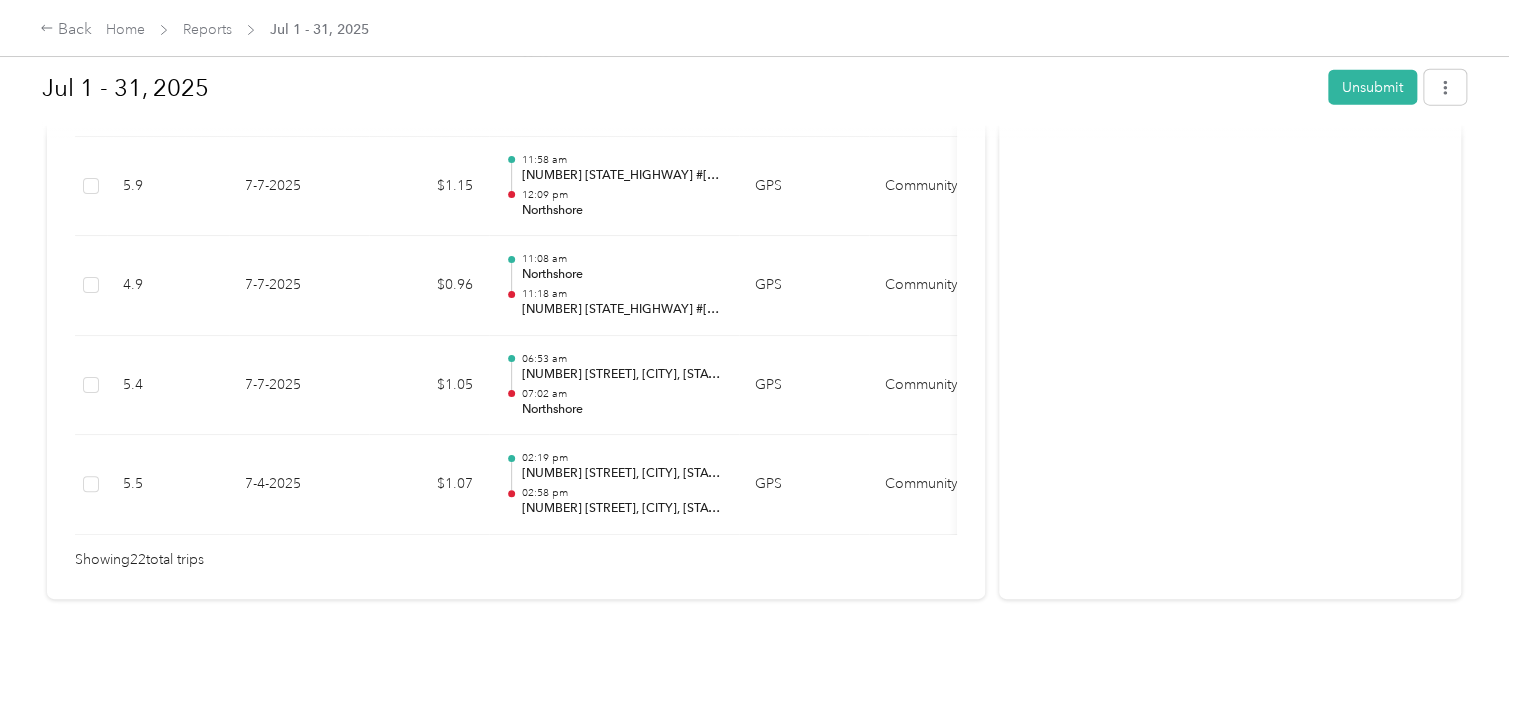 scroll, scrollTop: 0, scrollLeft: 0, axis: both 